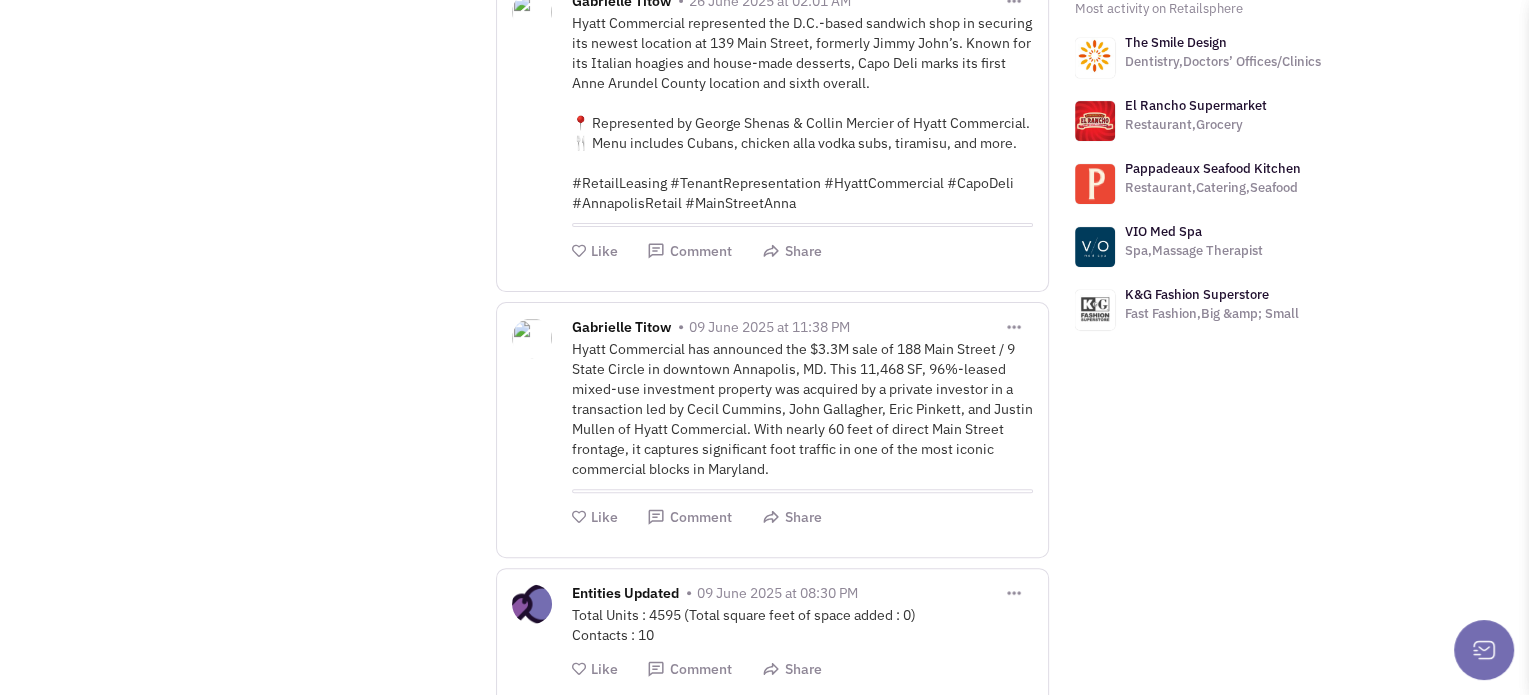 scroll, scrollTop: 0, scrollLeft: 0, axis: both 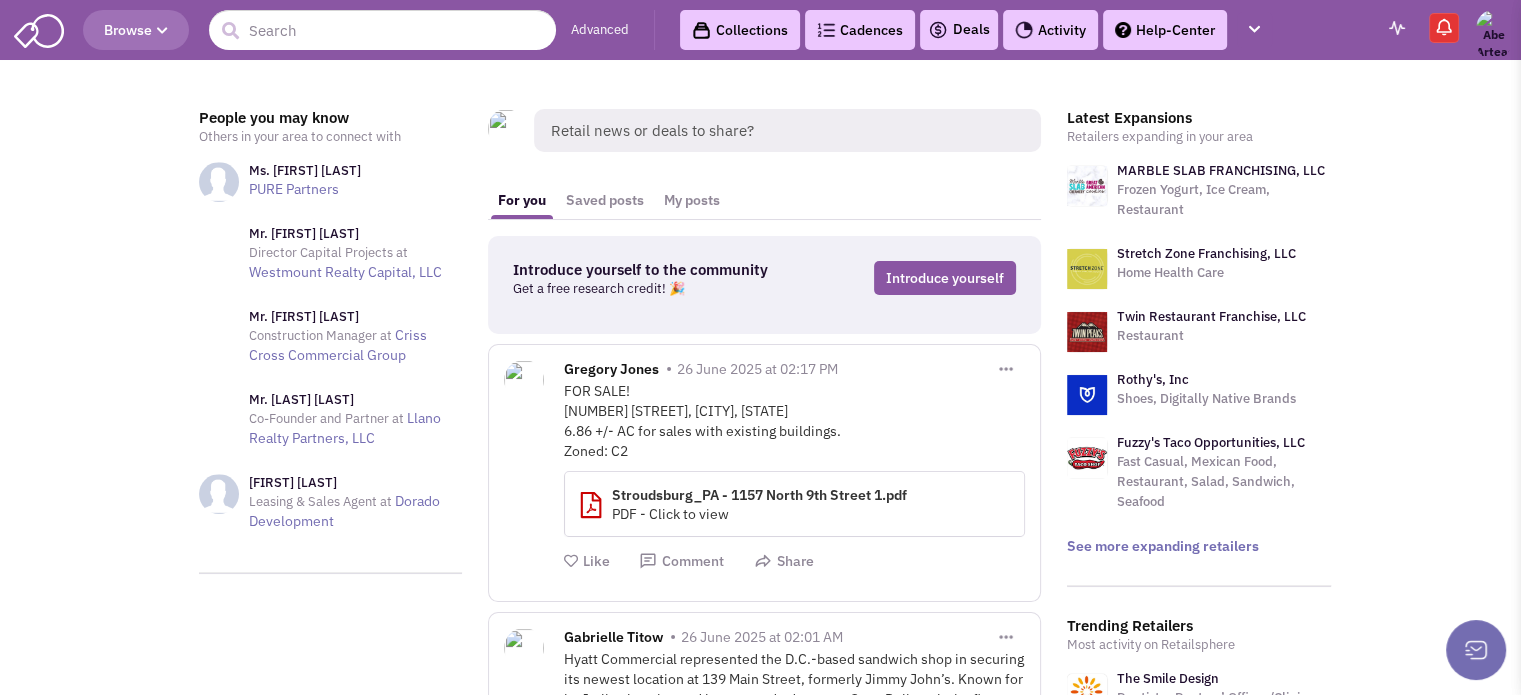 click on "Retail news or deals to share?" at bounding box center (787, 130) 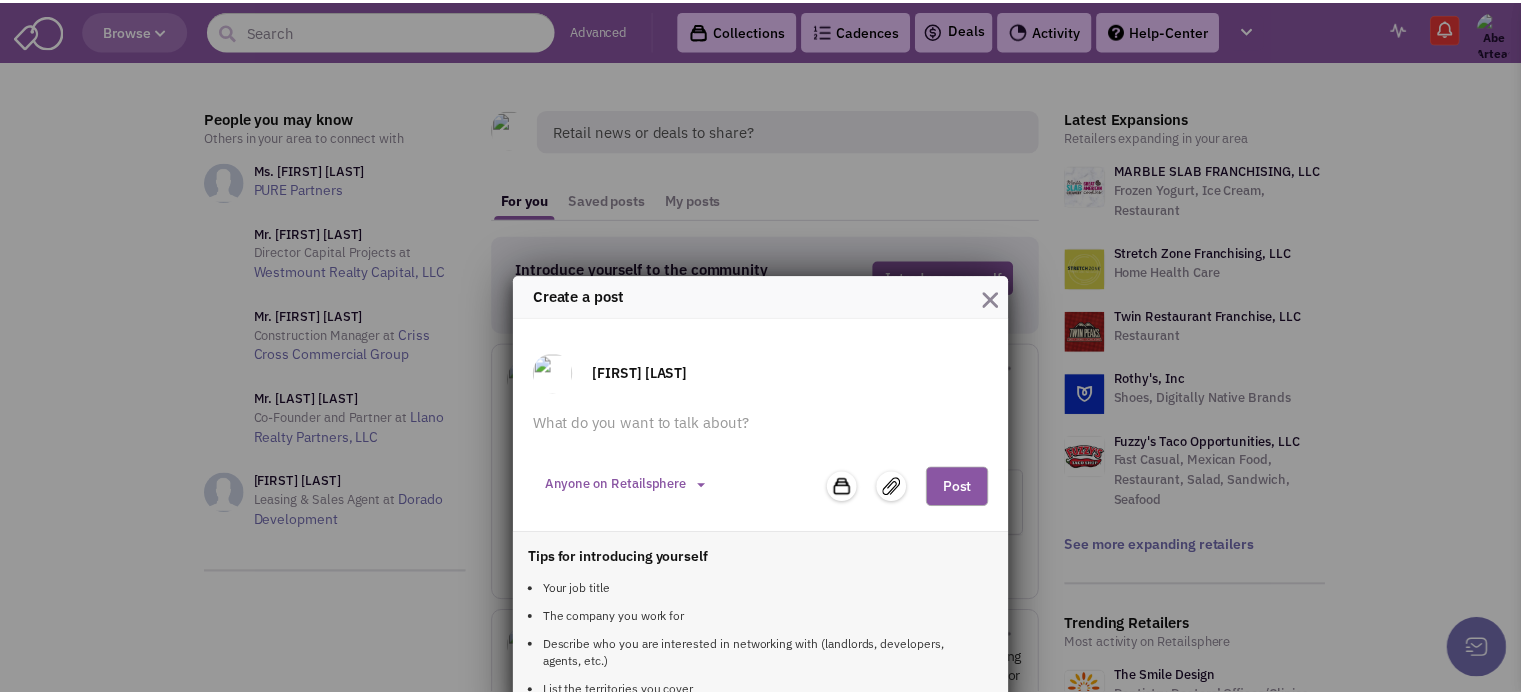 scroll, scrollTop: 36, scrollLeft: 0, axis: vertical 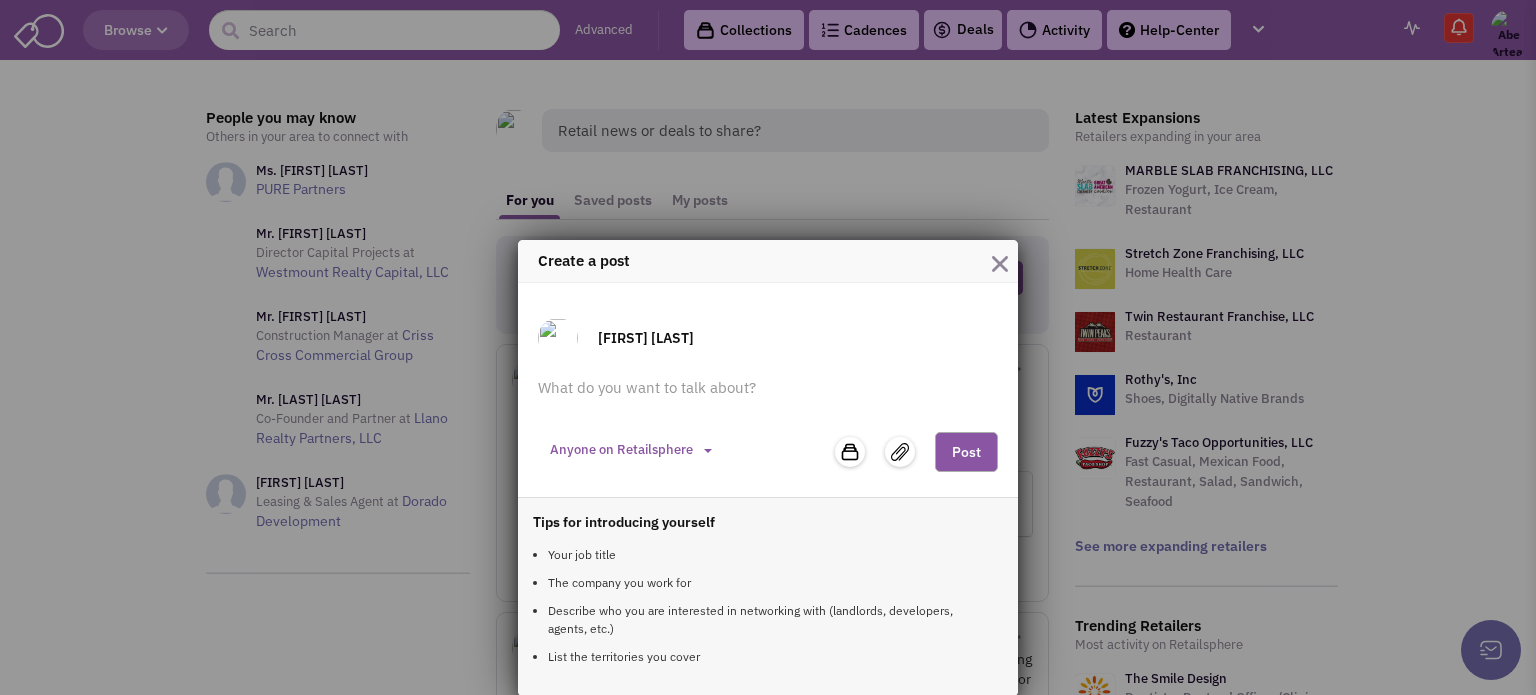 click at bounding box center (1000, 264) 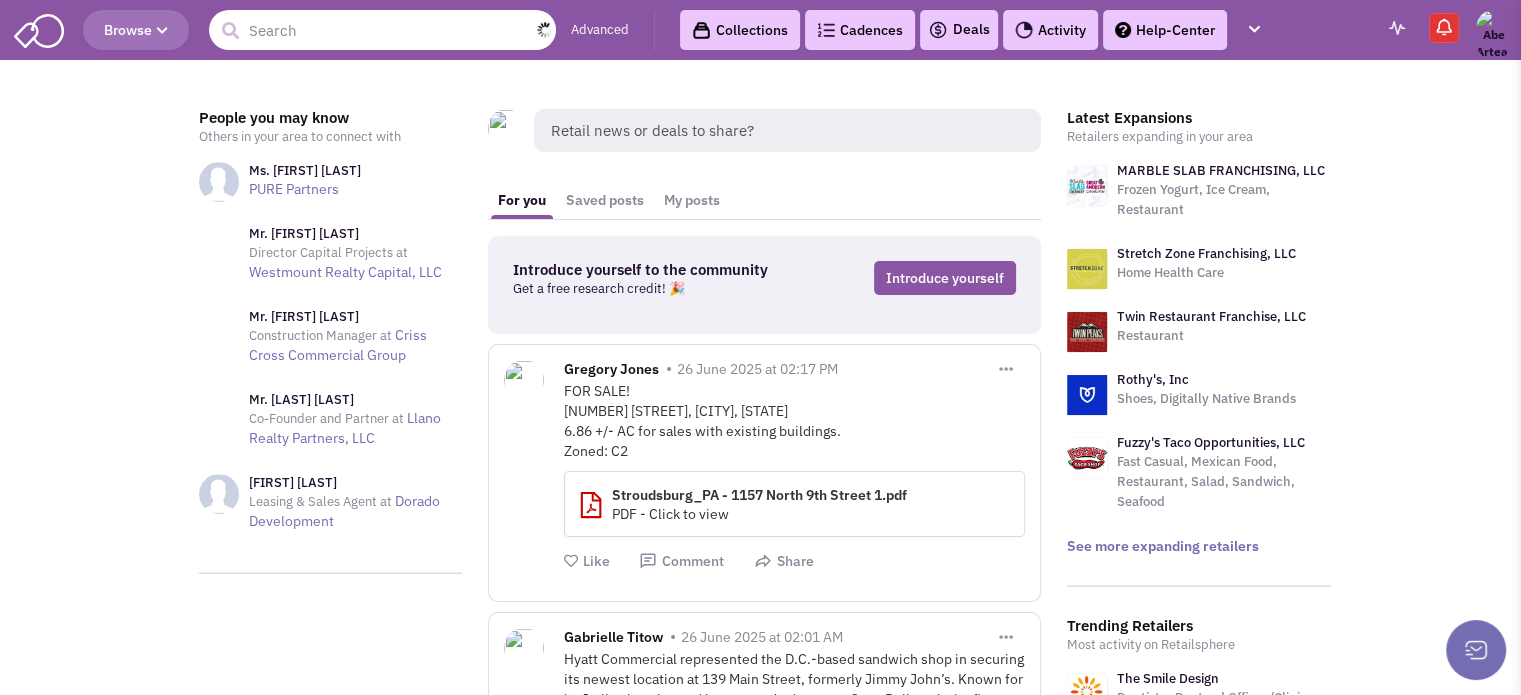 click at bounding box center [382, 30] 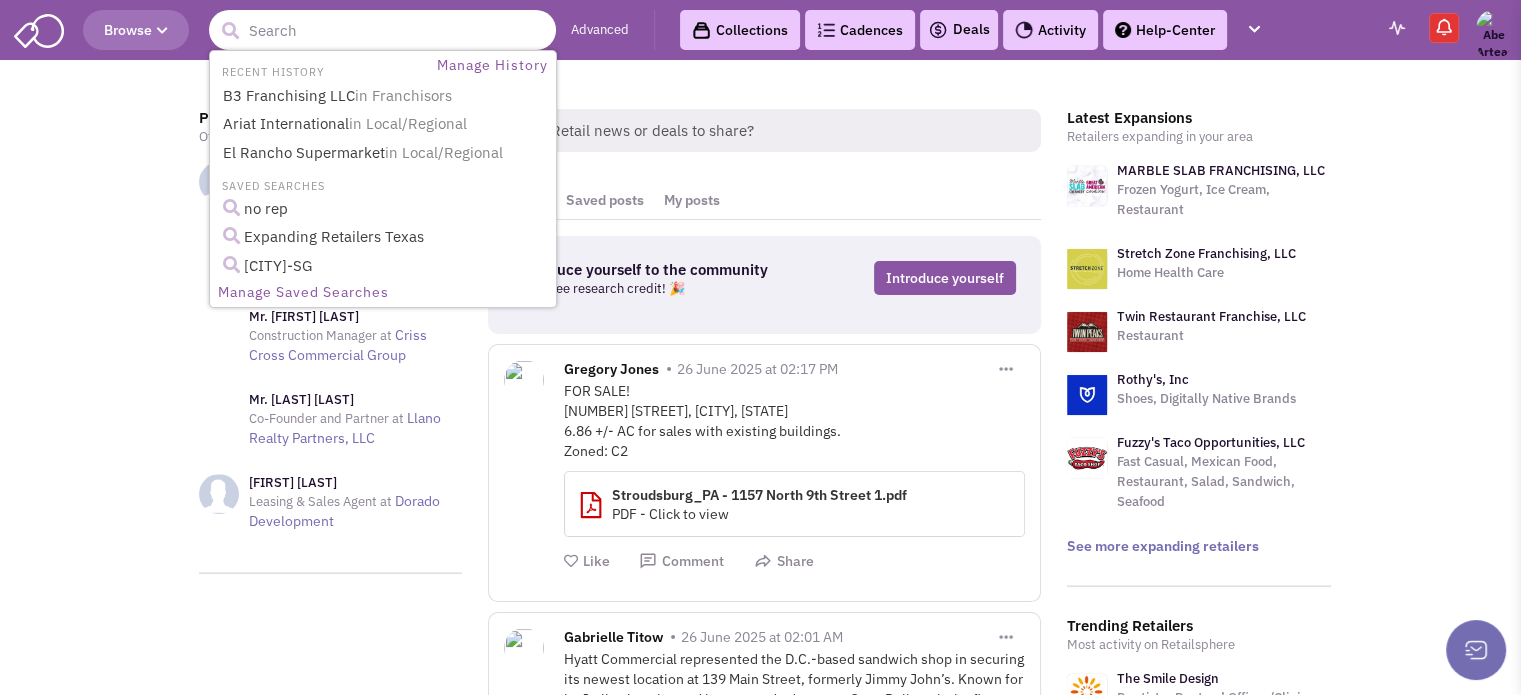 paste on "•	The Daily Pilates" 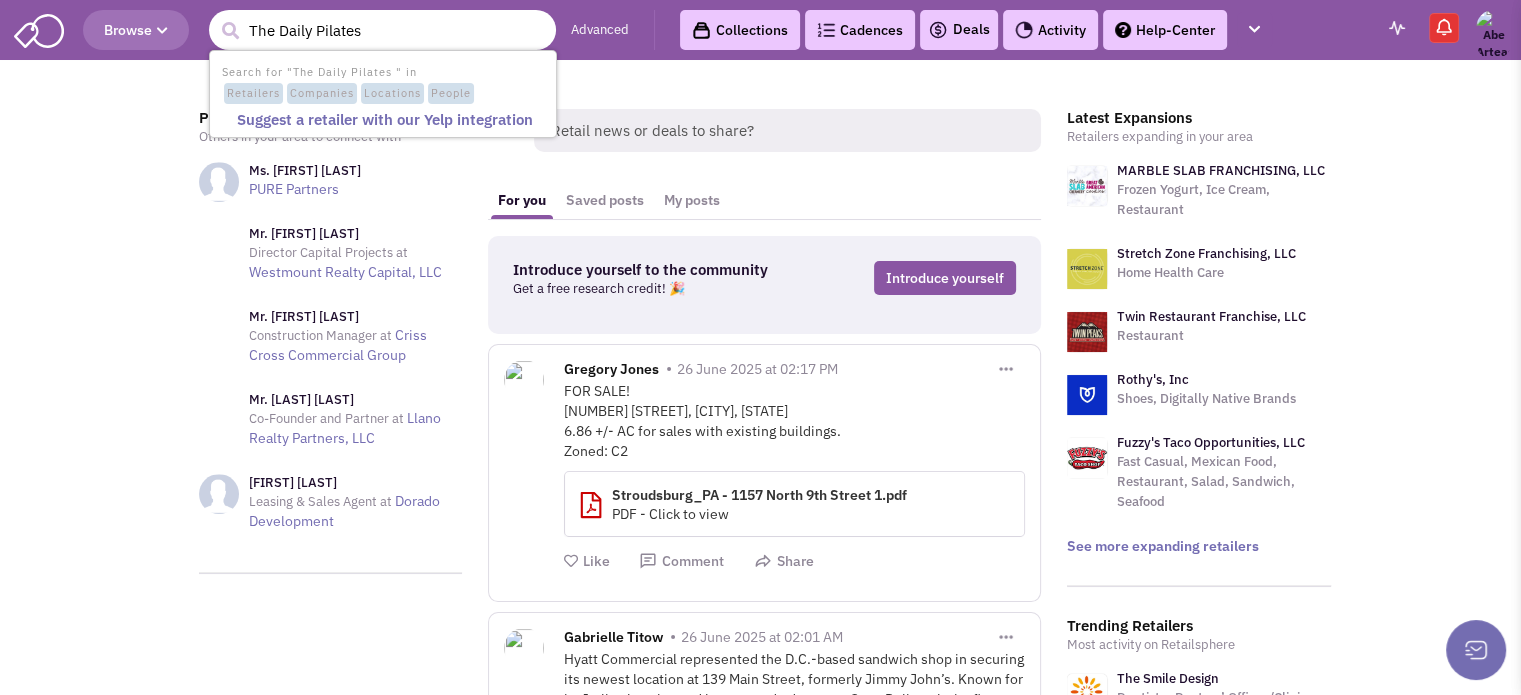 type on "The Daily Pilates" 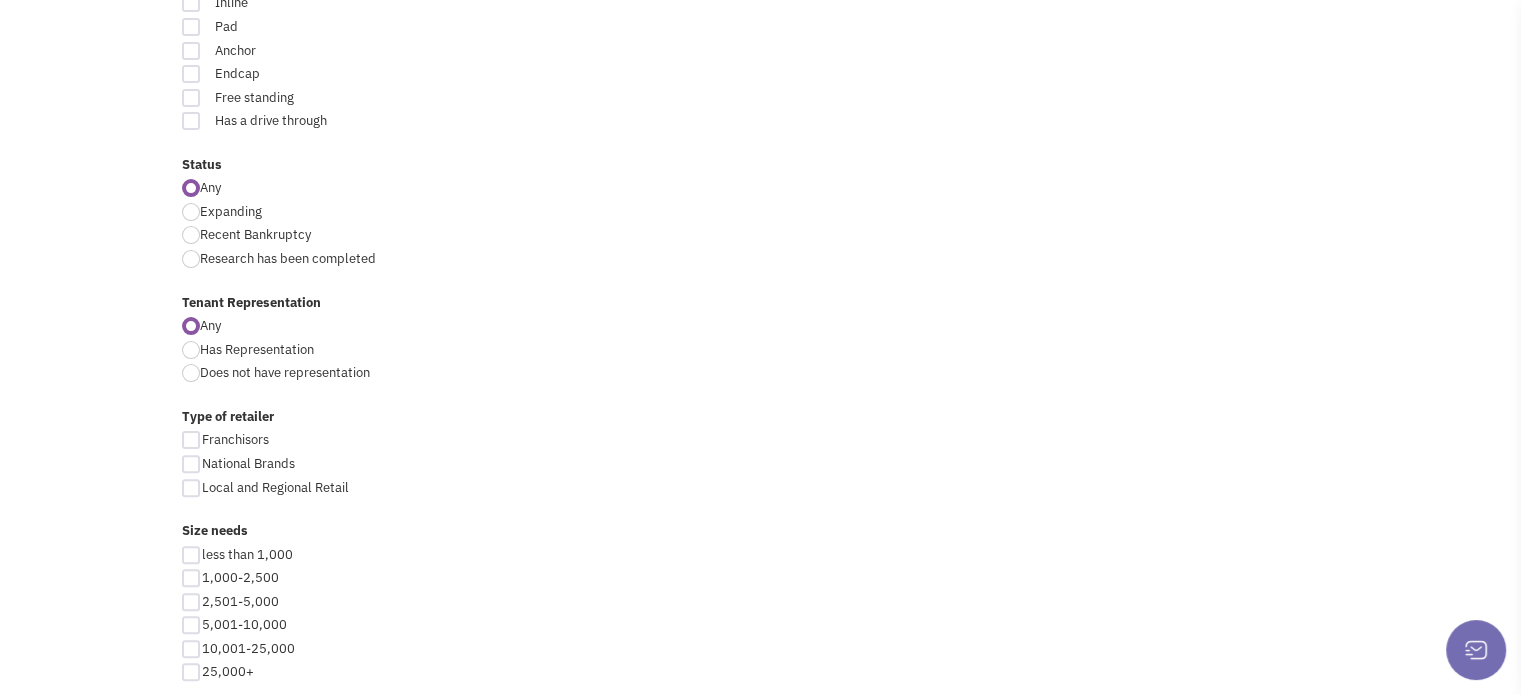 scroll, scrollTop: 0, scrollLeft: 0, axis: both 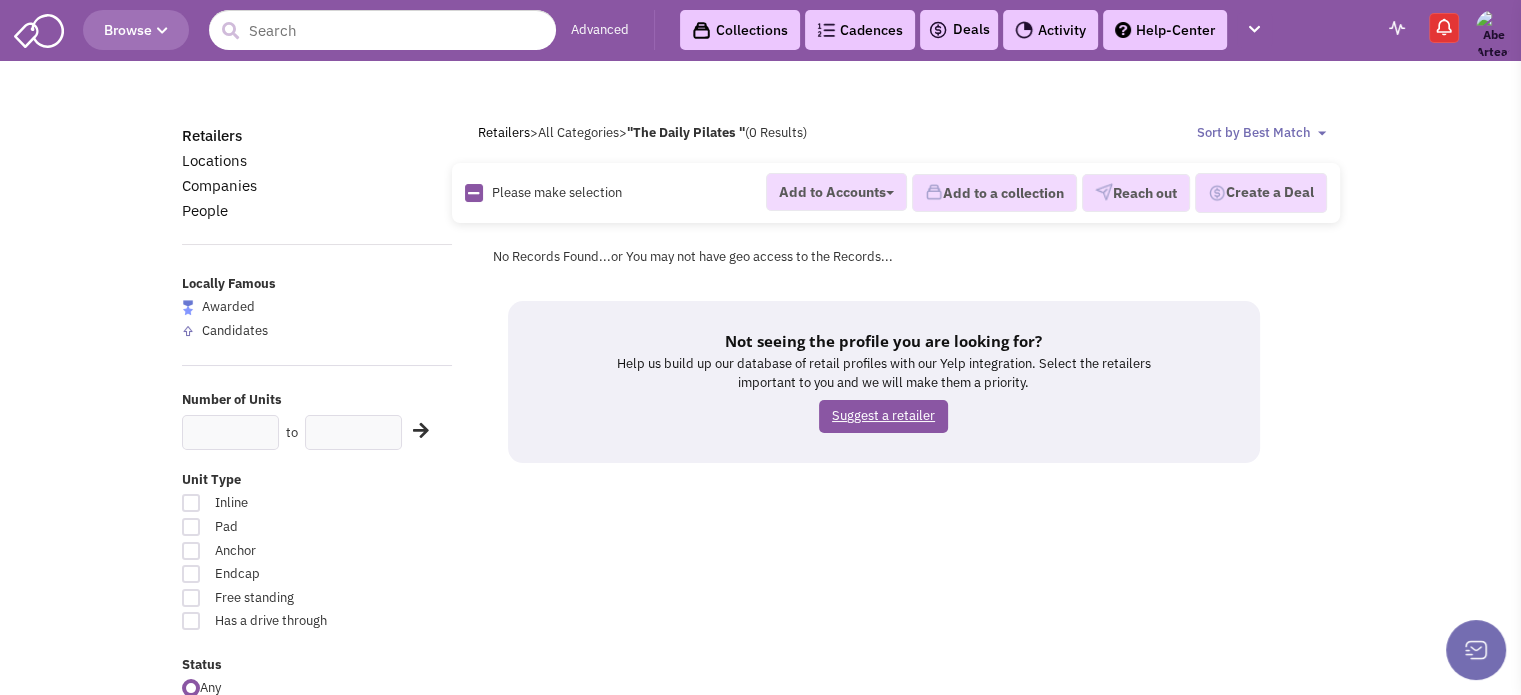 click on "Suggest a retailer" at bounding box center [883, 416] 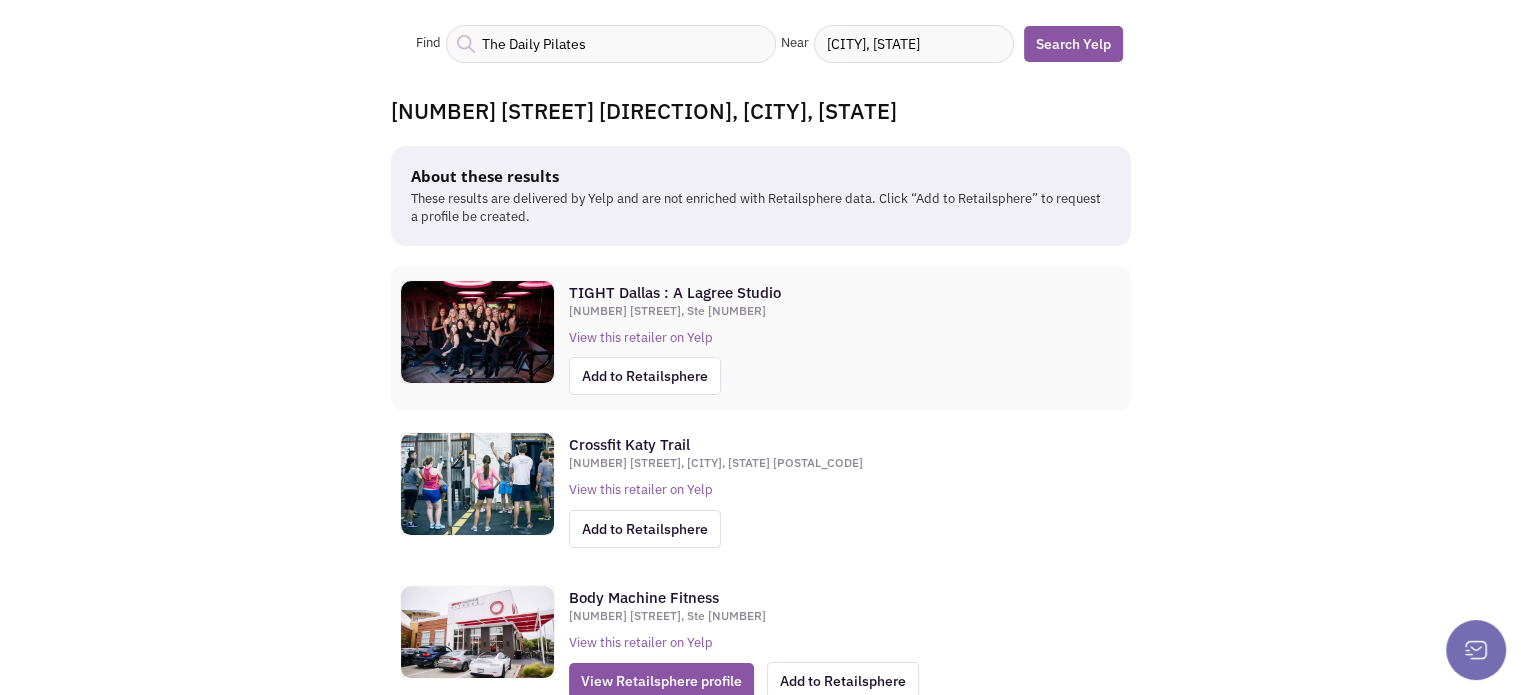 scroll, scrollTop: 0, scrollLeft: 0, axis: both 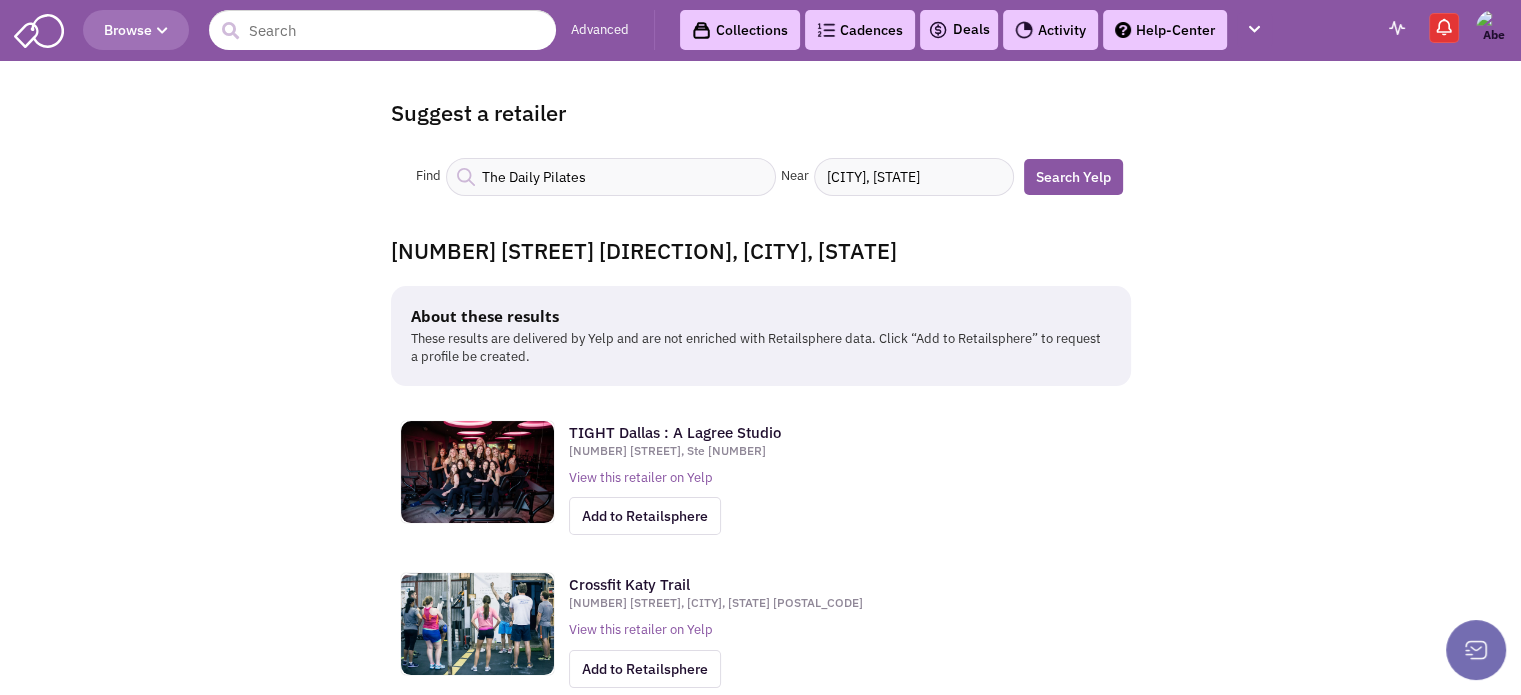 click on "Dallas, TX" at bounding box center (914, 177) 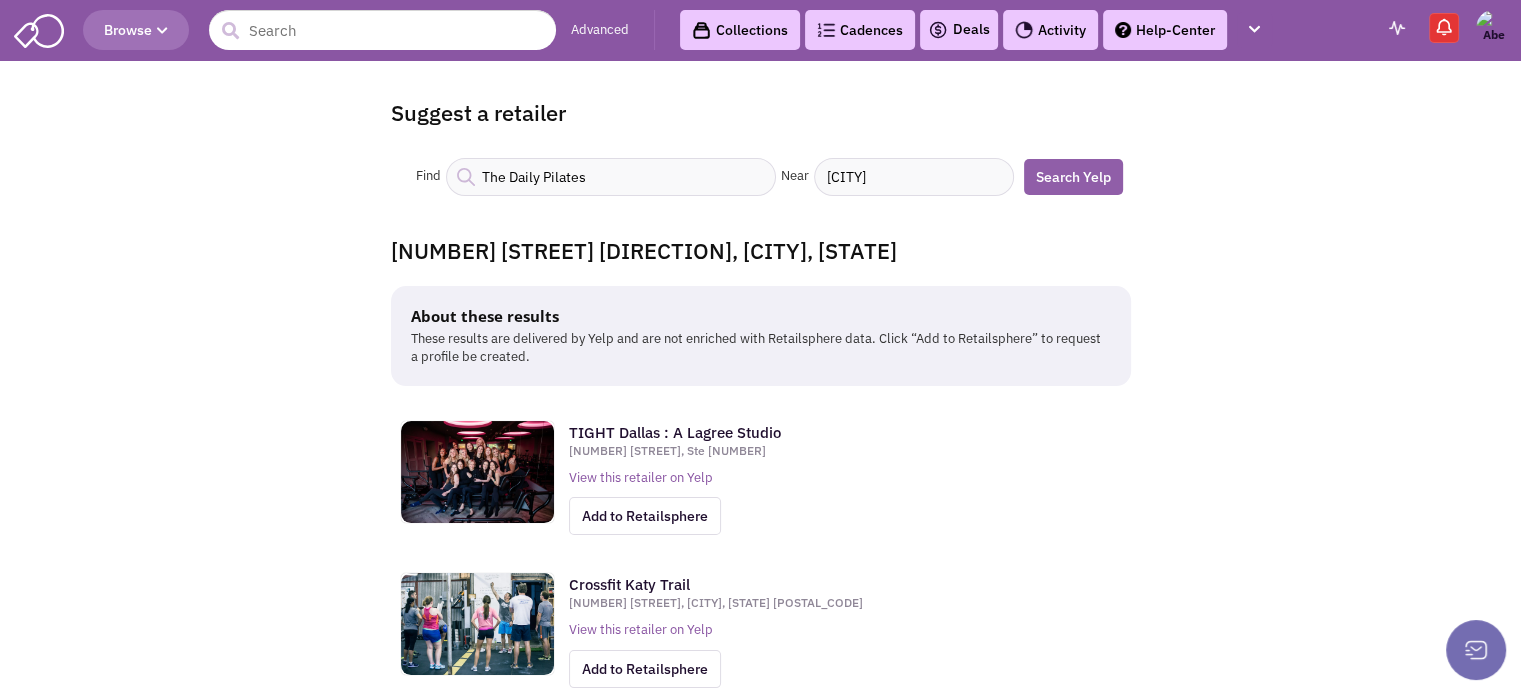 type on "Atlanta" 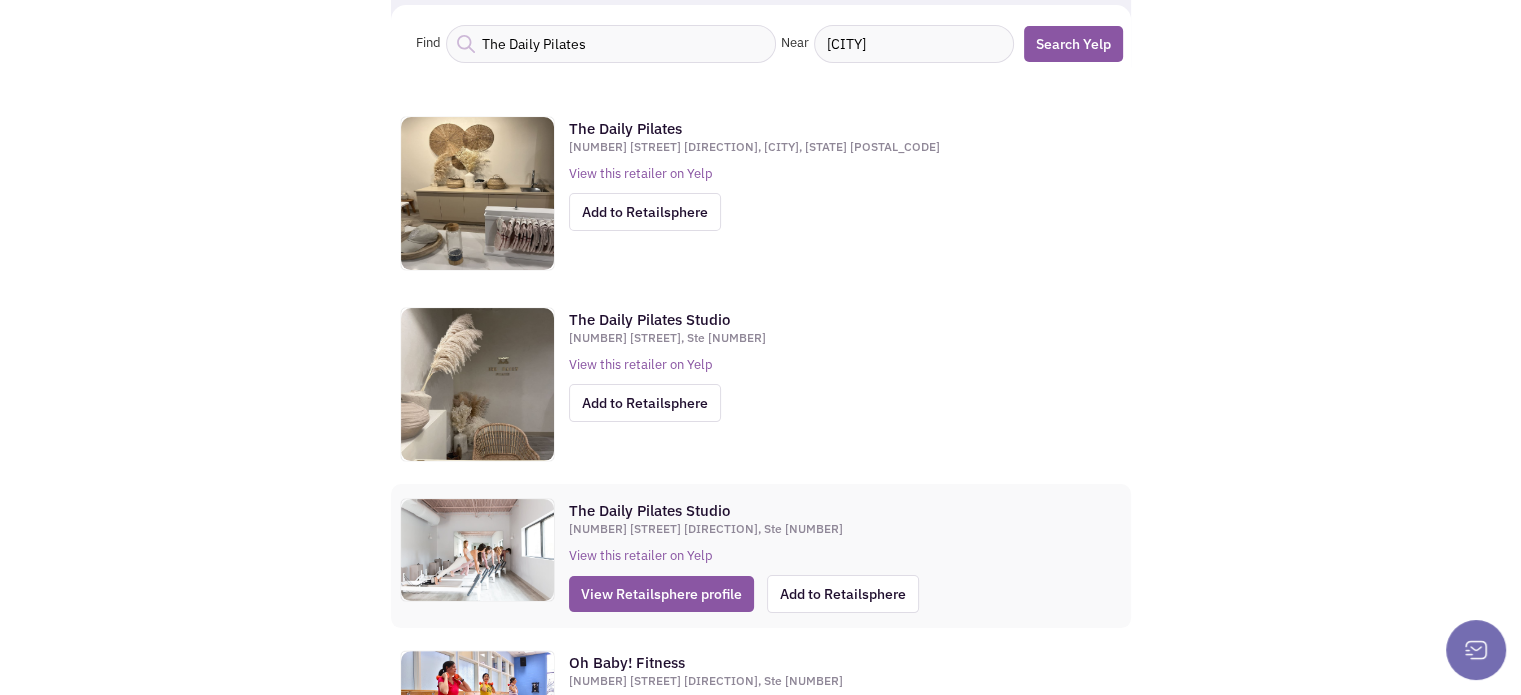 scroll, scrollTop: 440, scrollLeft: 0, axis: vertical 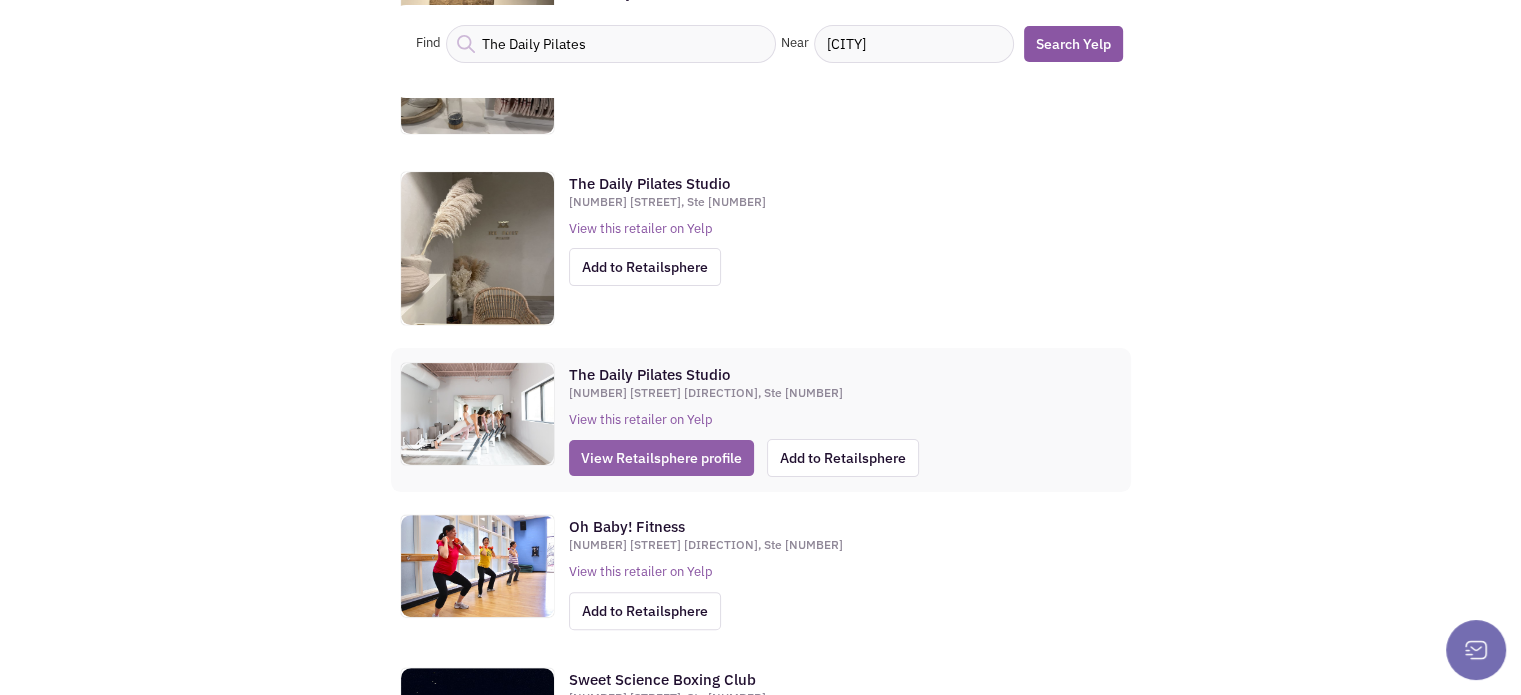 click on "View Retailsphere profile" at bounding box center (661, 458) 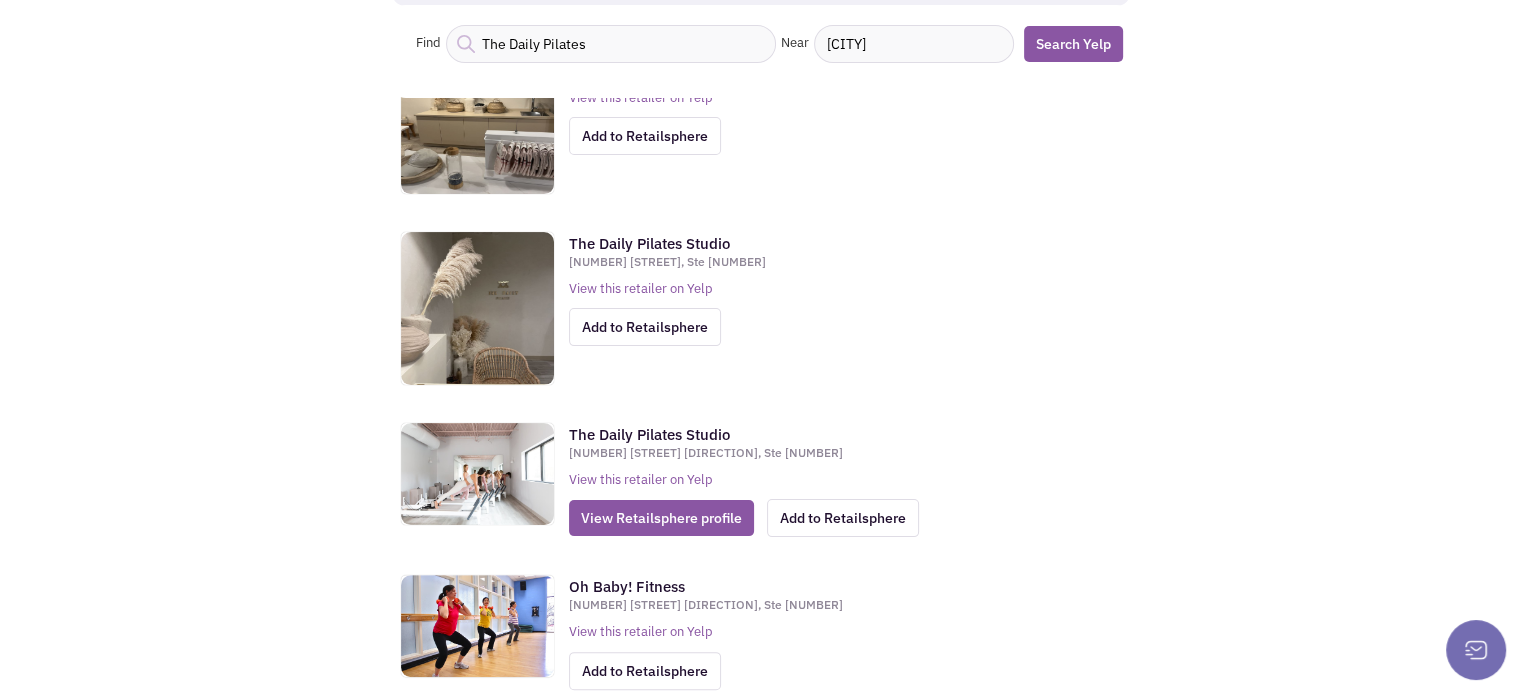 scroll, scrollTop: 0, scrollLeft: 0, axis: both 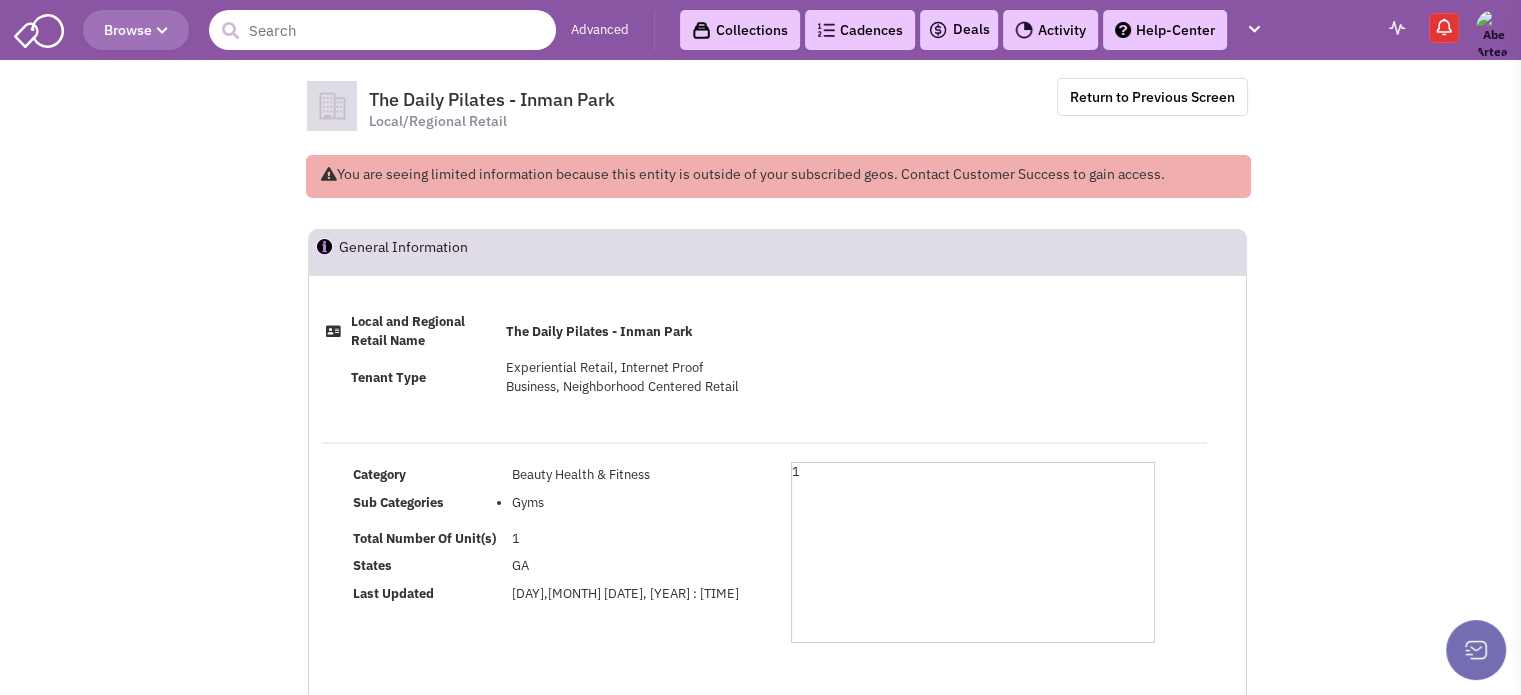 click at bounding box center (382, 30) 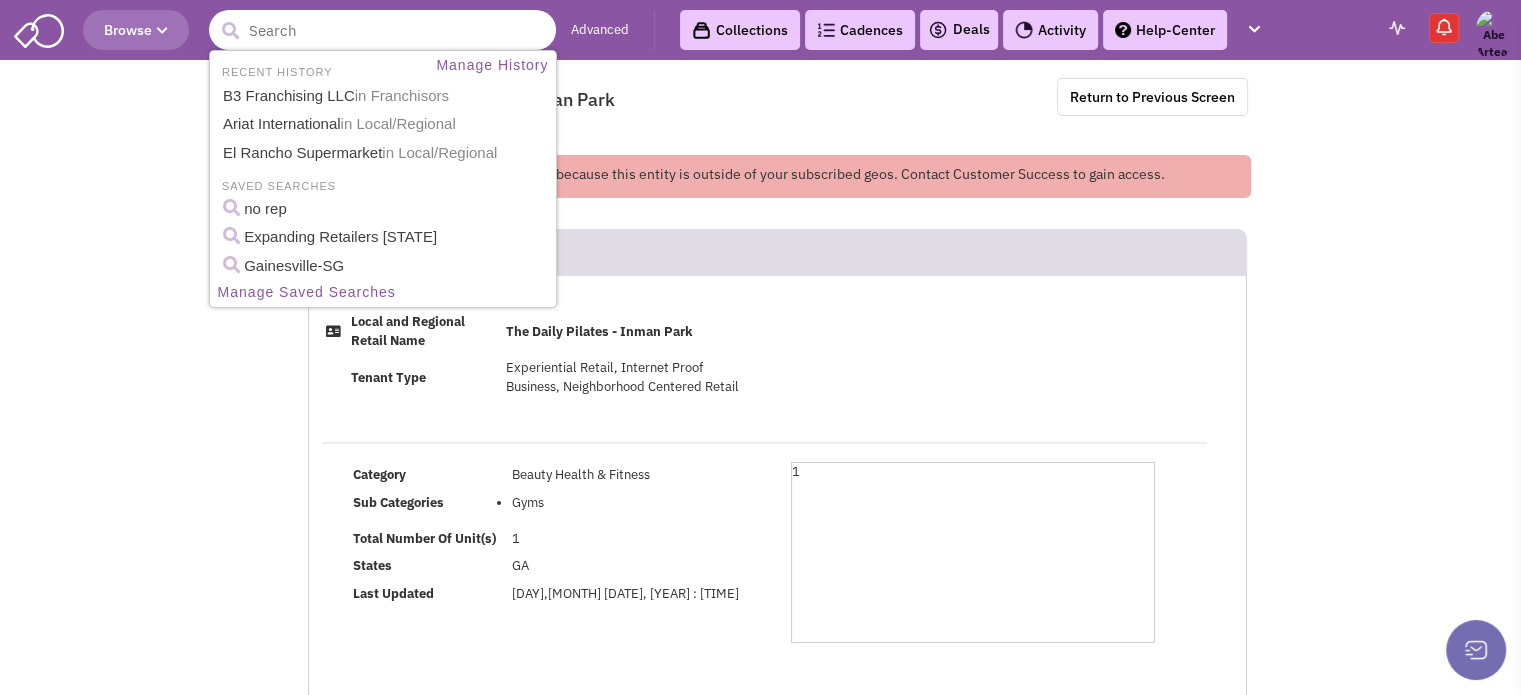 paste on "•	Urban Lagree – [CITY]" 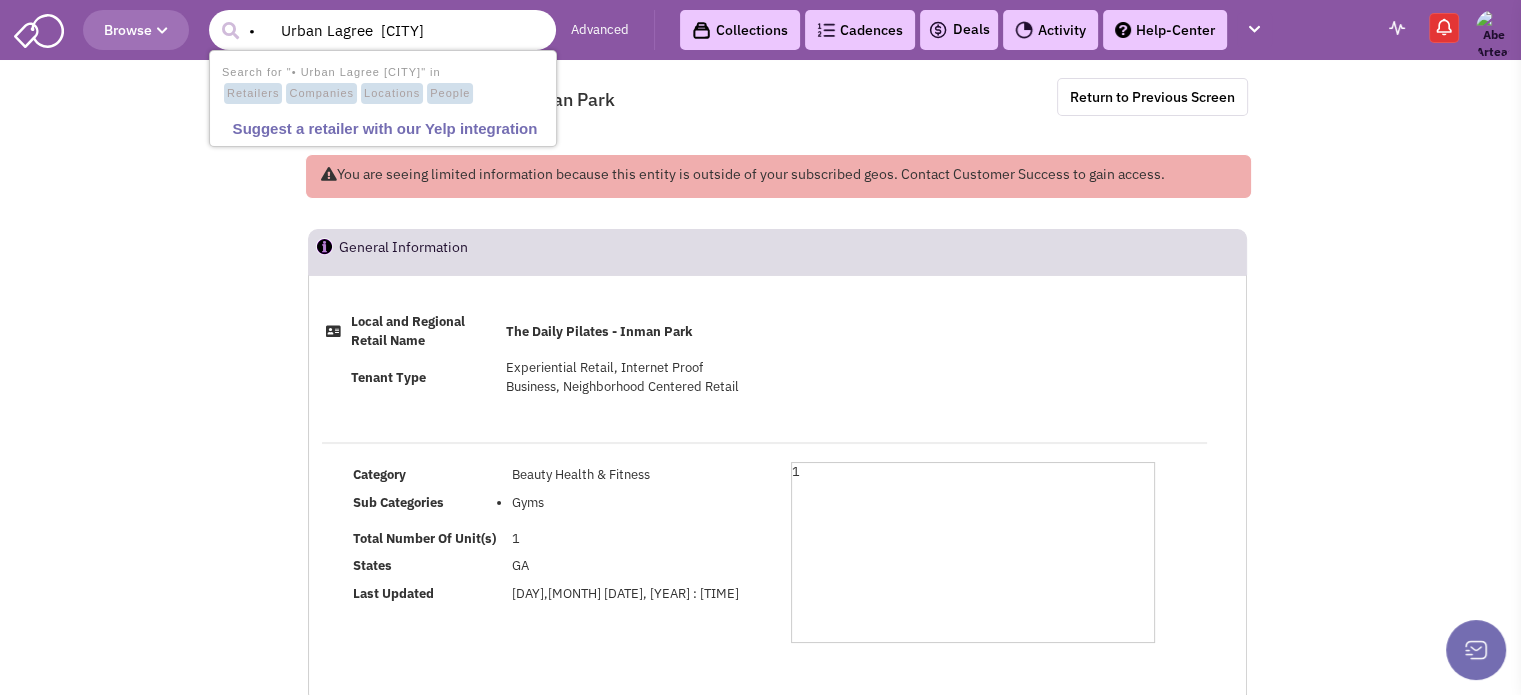 click on "•	Urban Lagree  [CITY]" at bounding box center (382, 30) 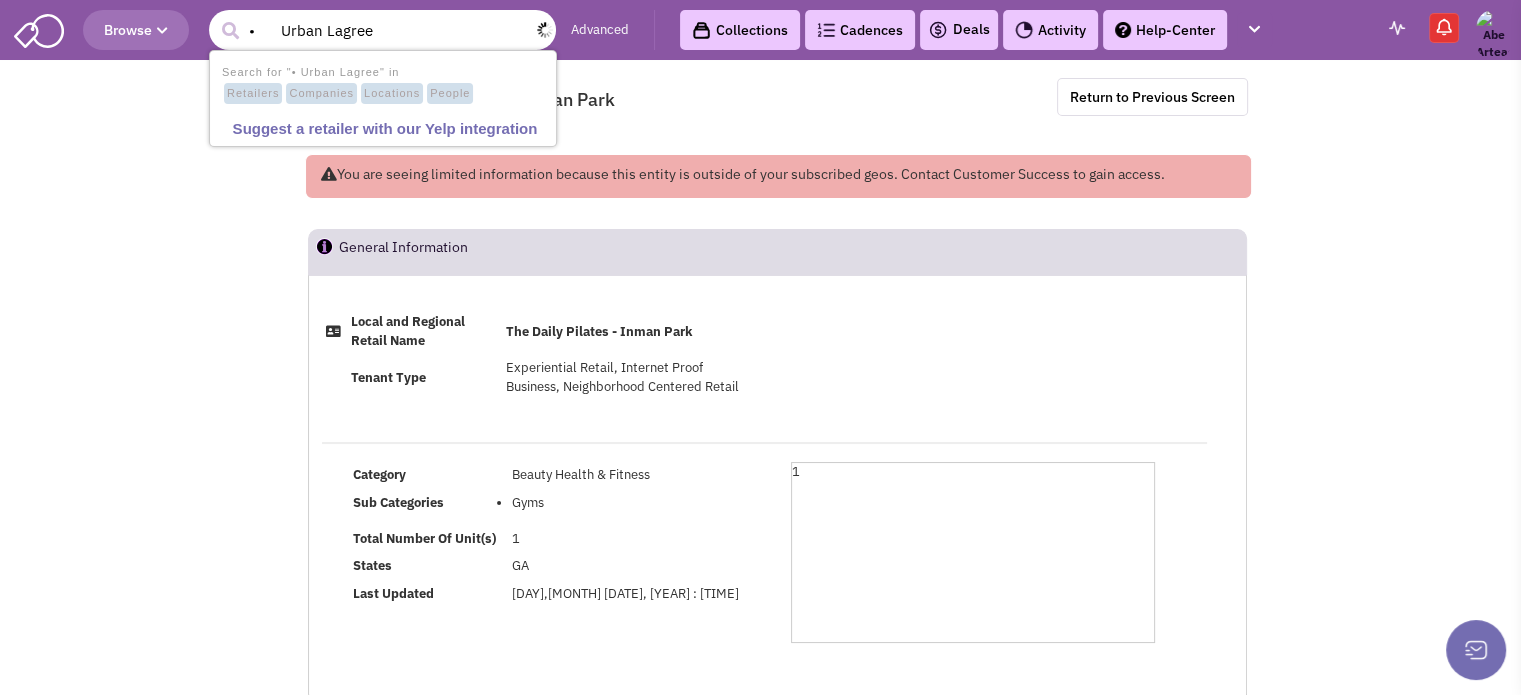 type on "•	Urban Lagree" 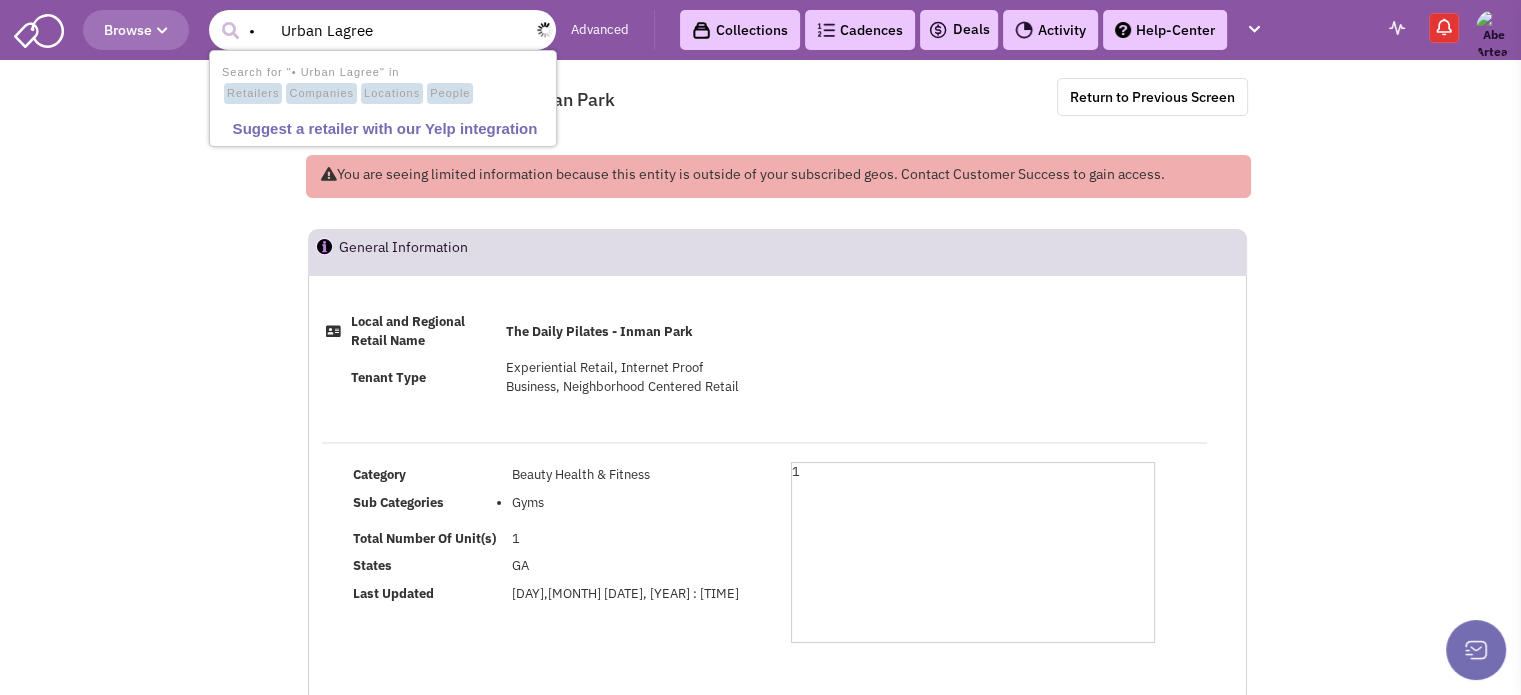 click at bounding box center (230, 31) 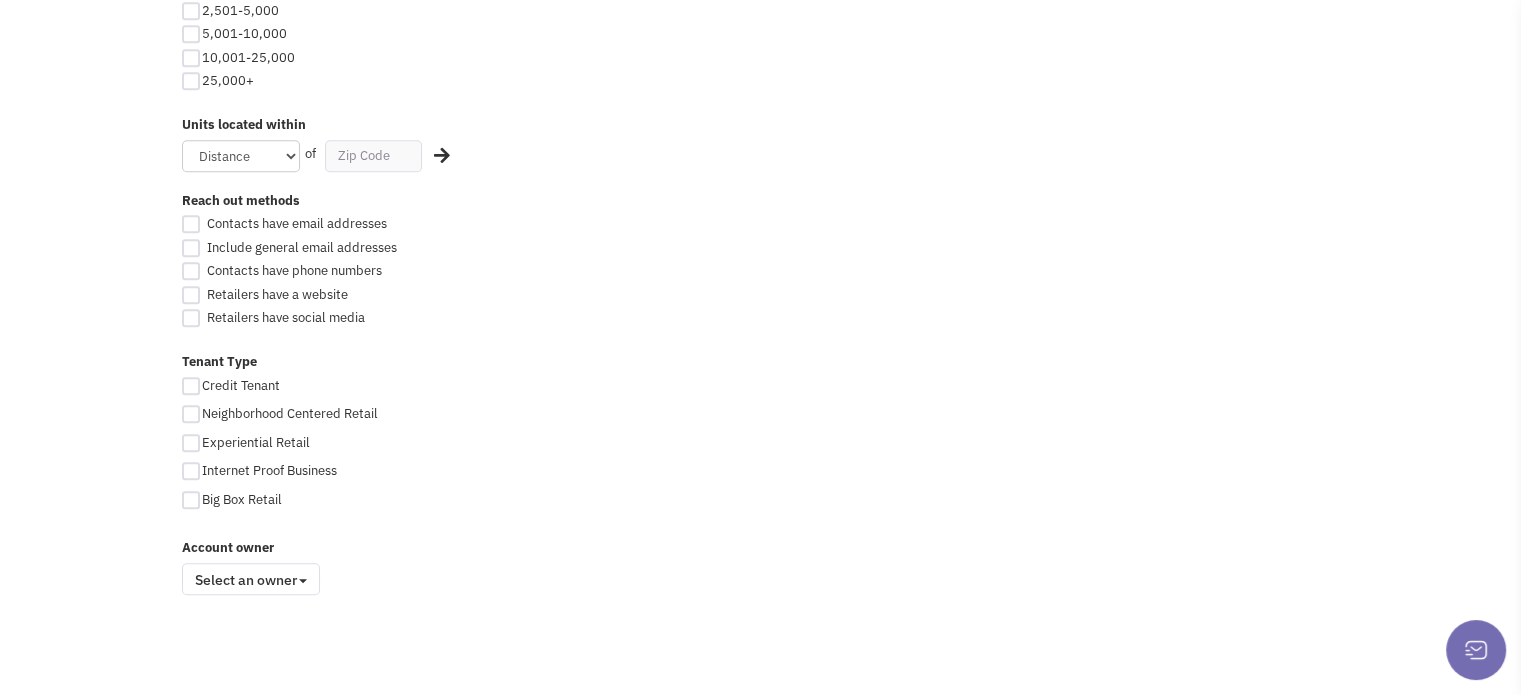 scroll, scrollTop: 0, scrollLeft: 0, axis: both 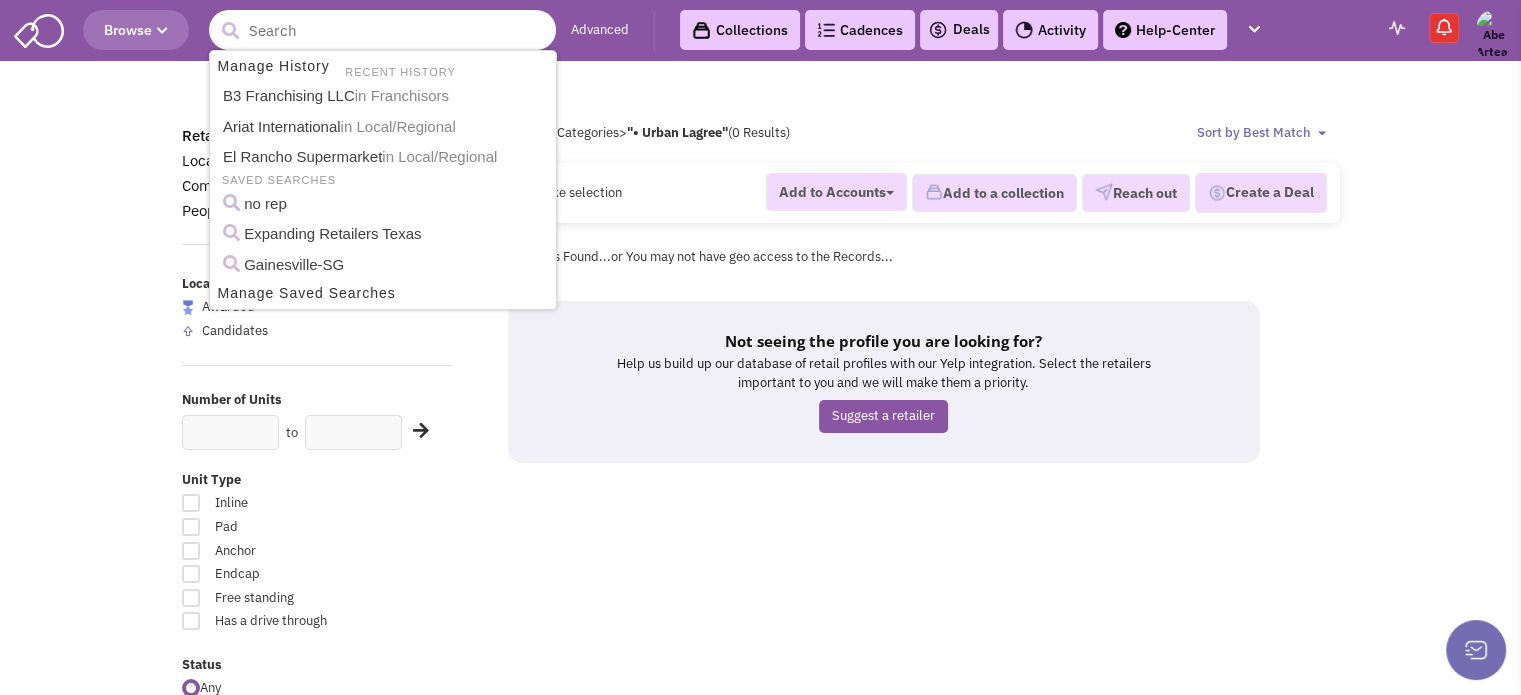 click at bounding box center (382, 30) 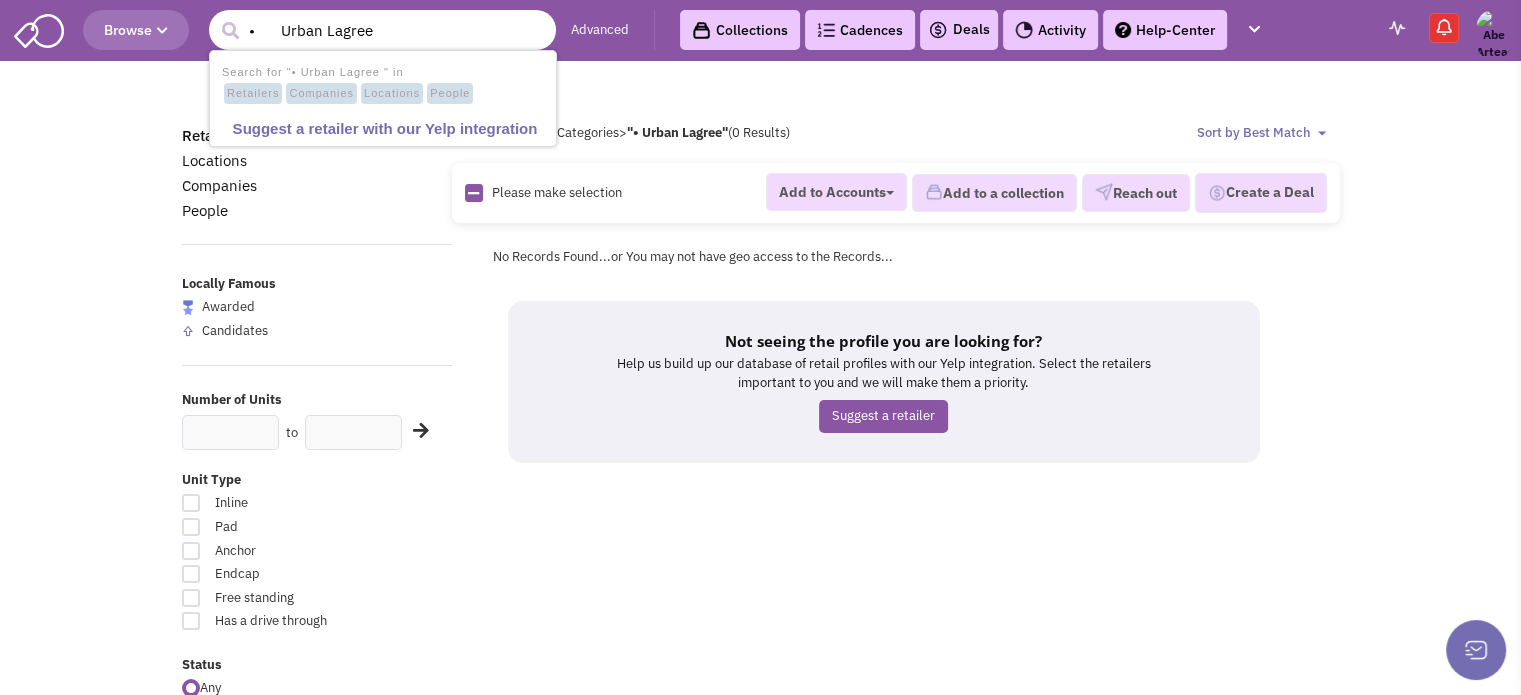 type on "•	Urban Lagree" 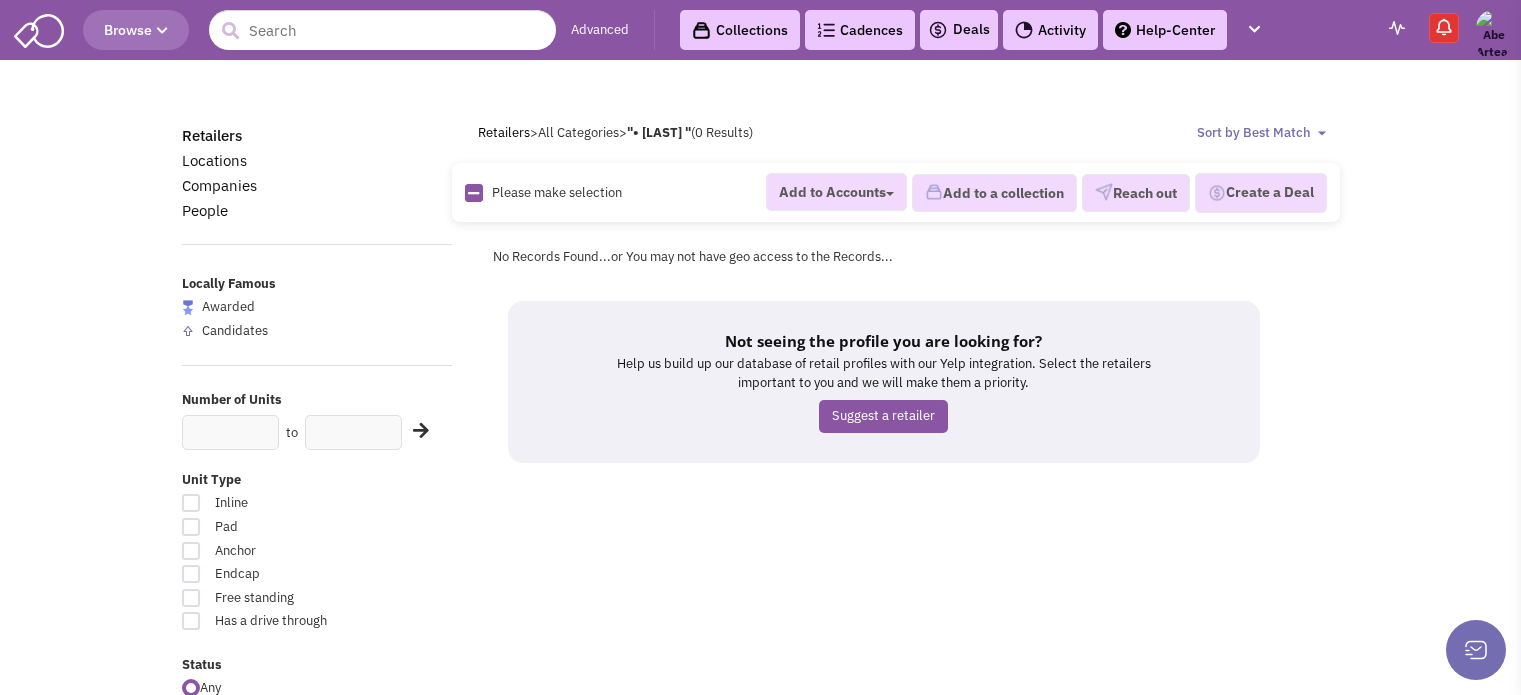 scroll, scrollTop: 0, scrollLeft: 0, axis: both 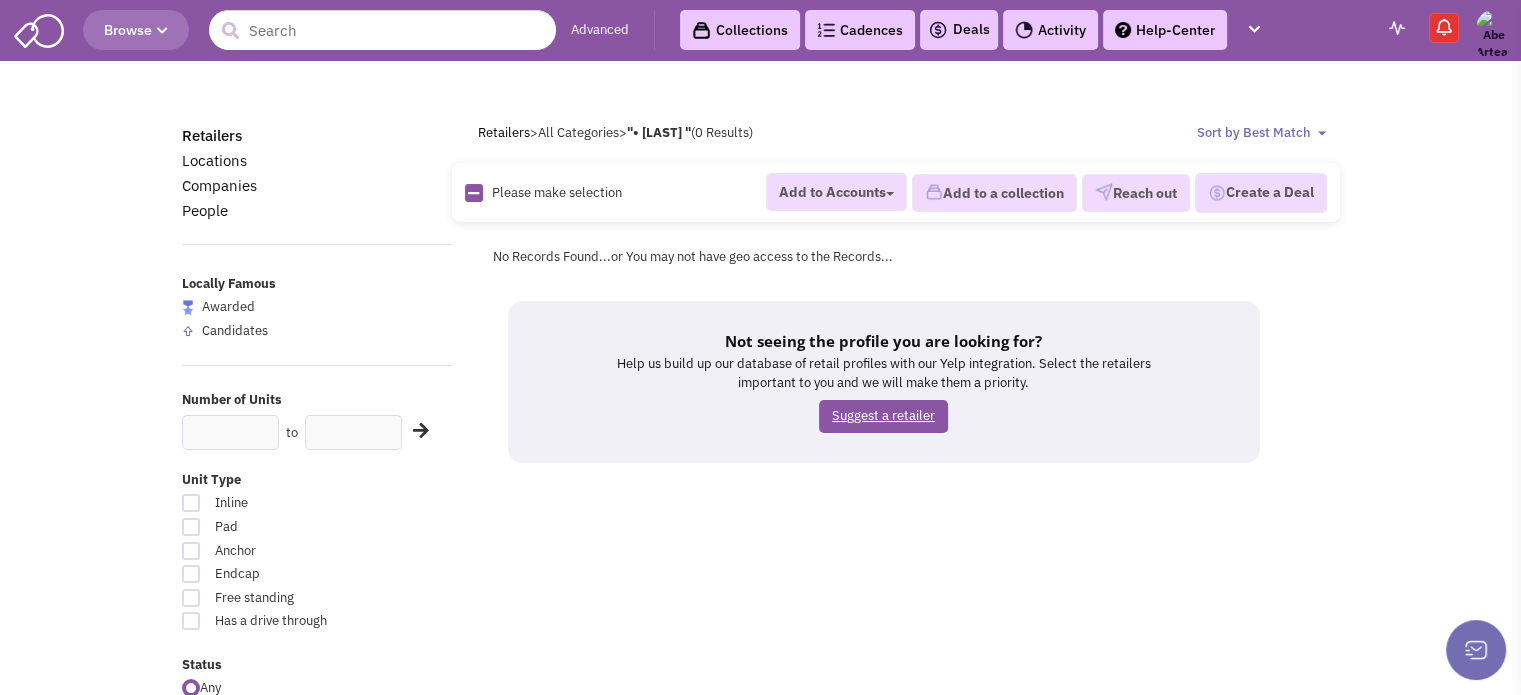 click on "Suggest a retailer" at bounding box center [883, 416] 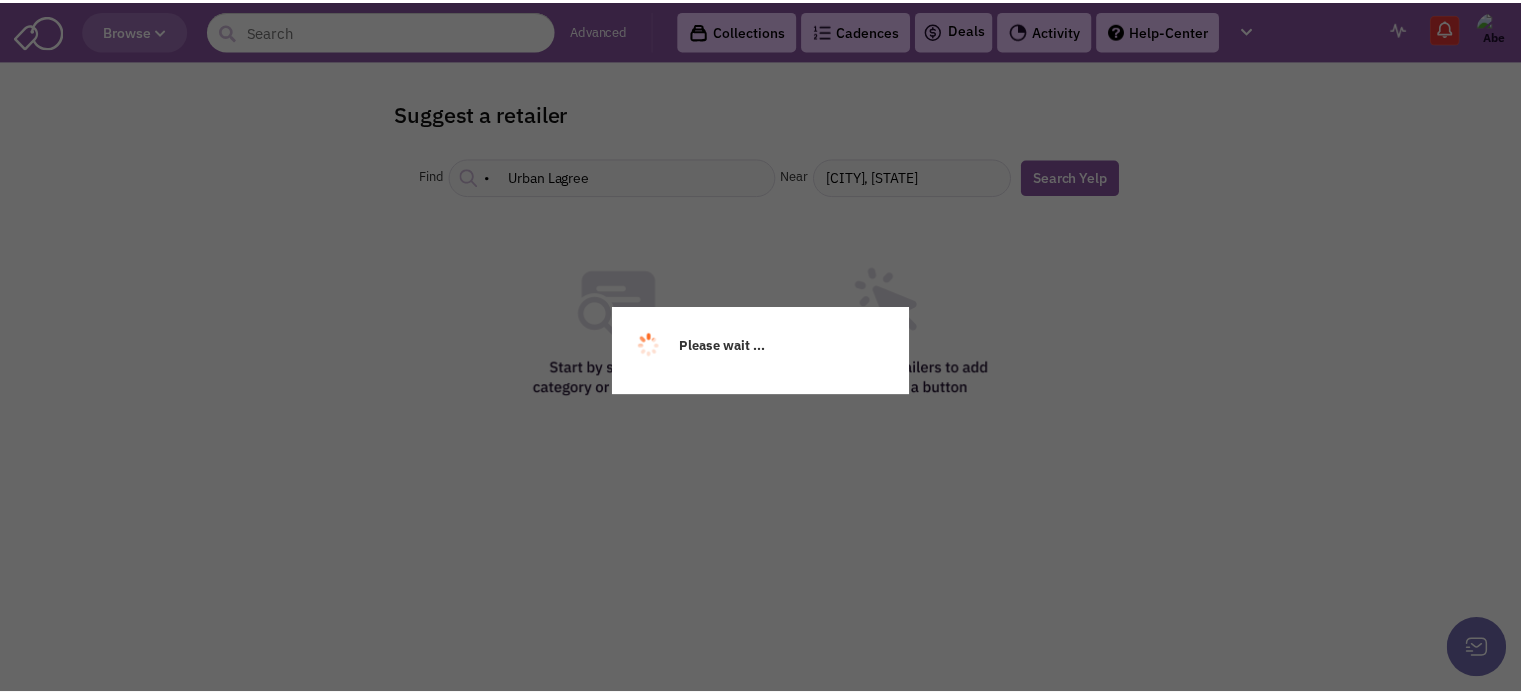 scroll, scrollTop: 0, scrollLeft: 0, axis: both 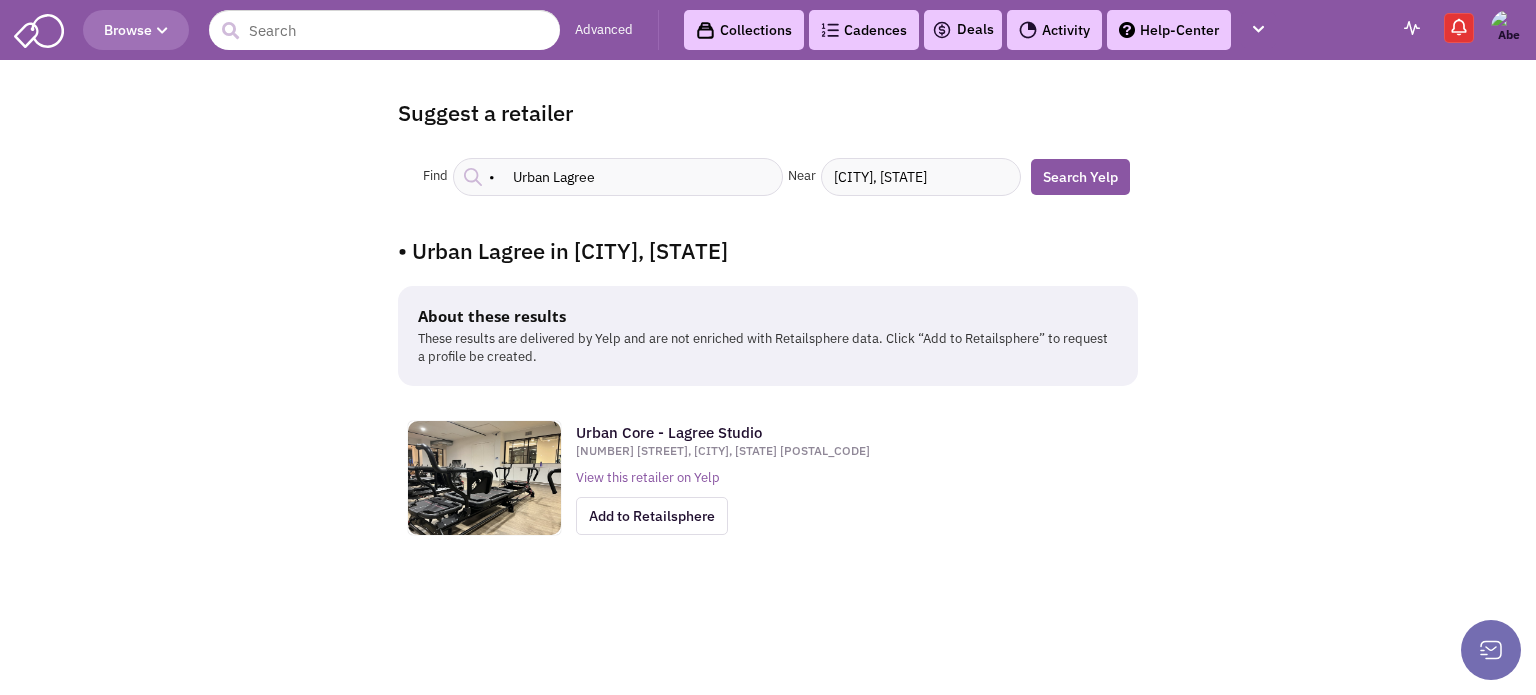 click on "[CITY], [STATE]" at bounding box center (921, 177) 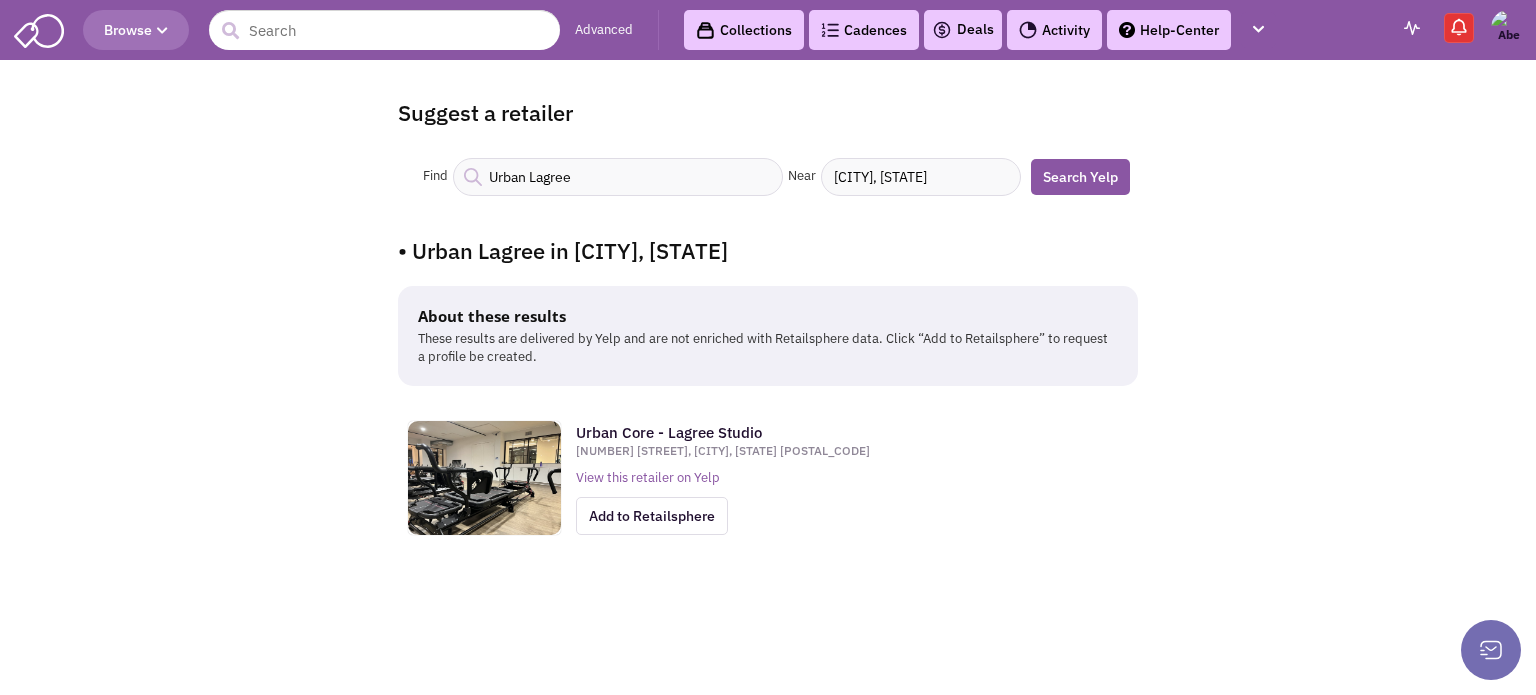 type on "Urban Lagree" 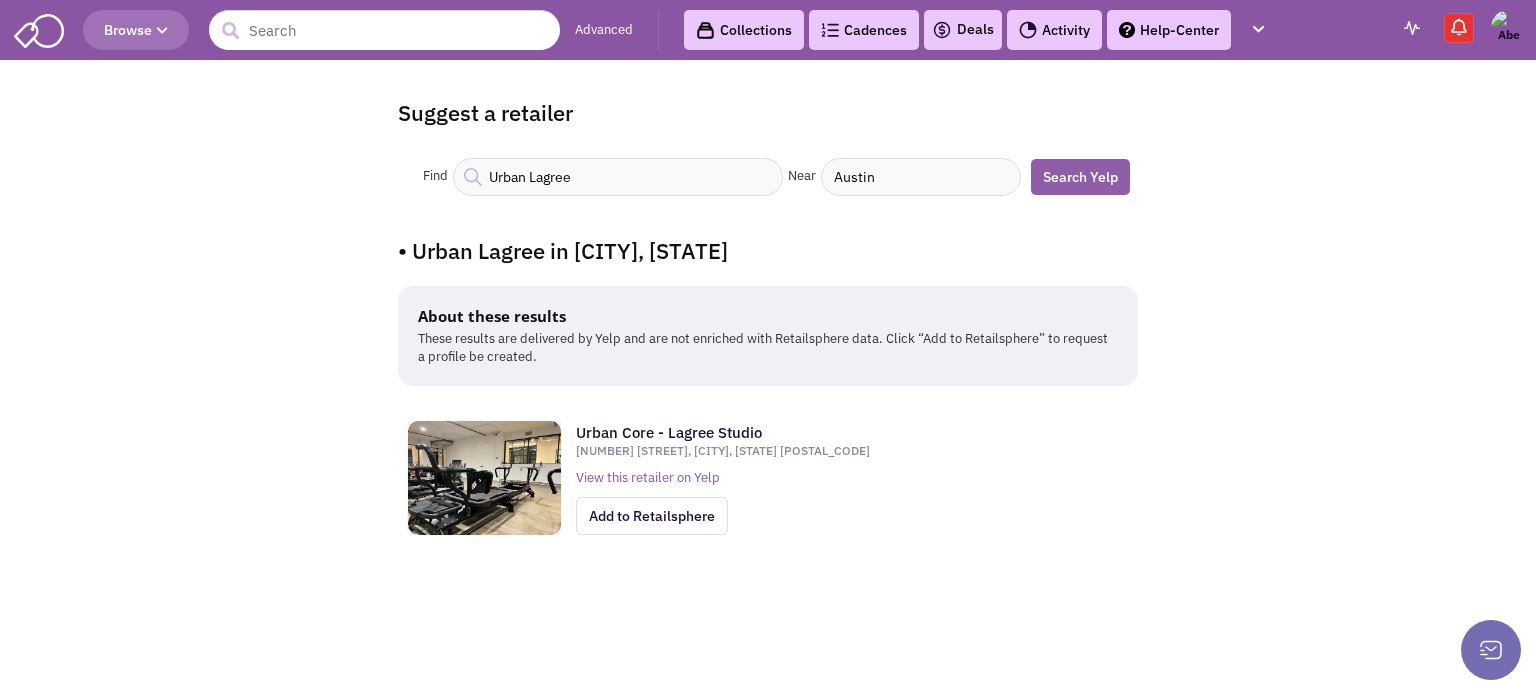 type on "Austin" 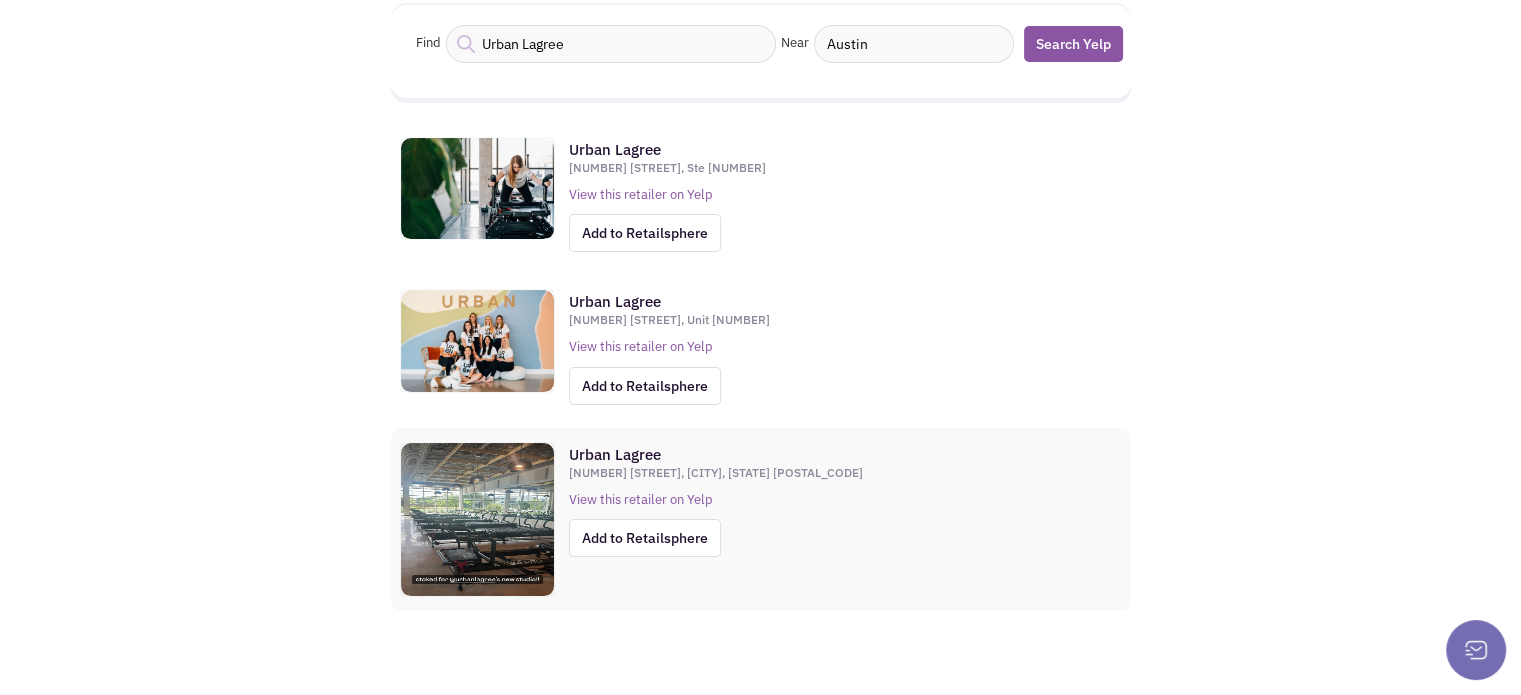 scroll, scrollTop: 286, scrollLeft: 0, axis: vertical 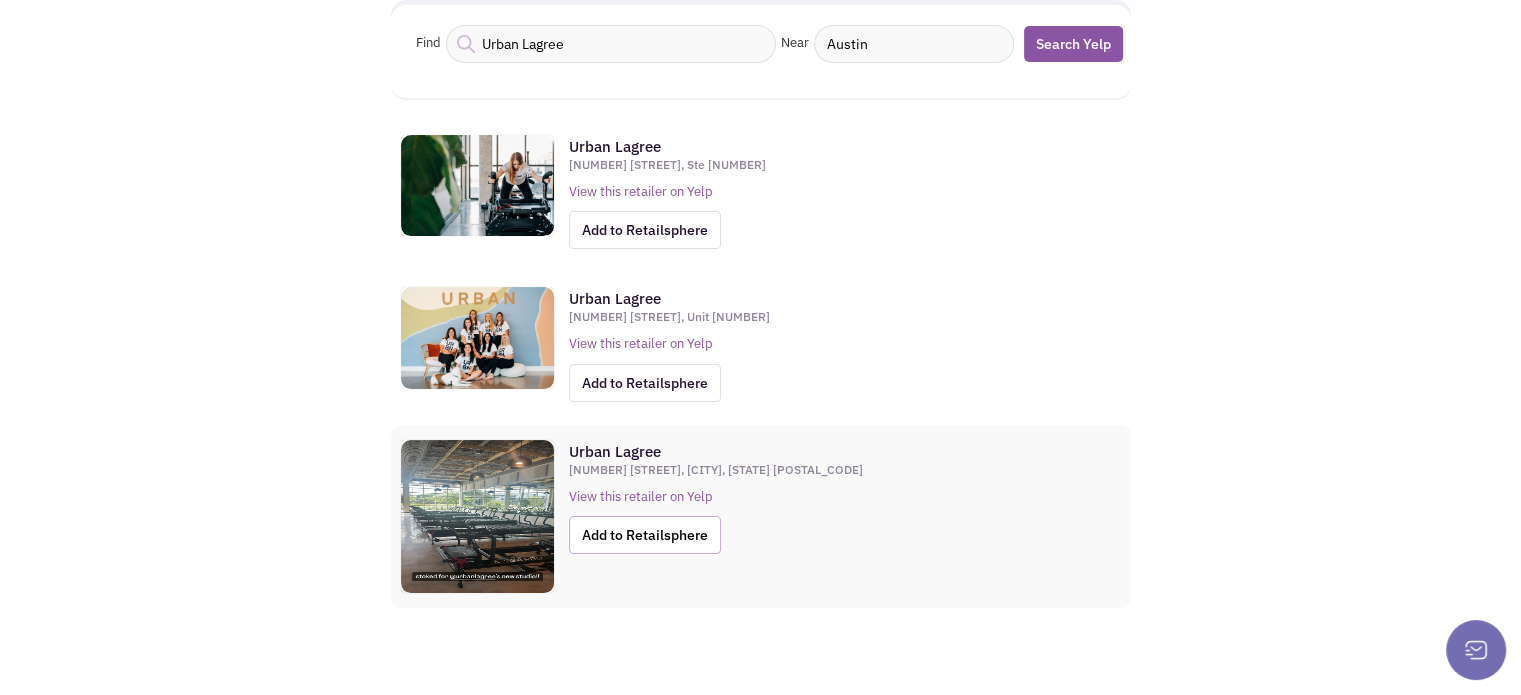 click on "Add to Retailsphere" at bounding box center (645, 230) 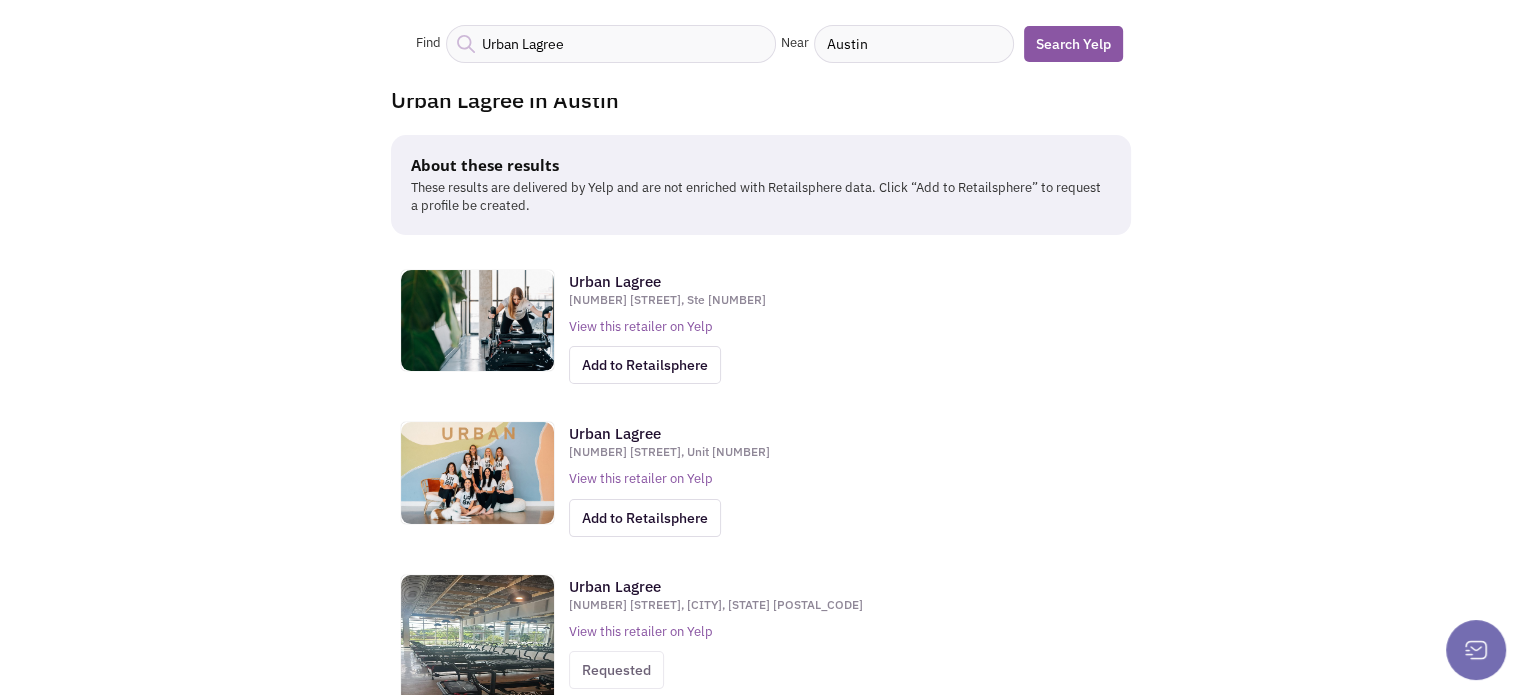 scroll, scrollTop: 146, scrollLeft: 0, axis: vertical 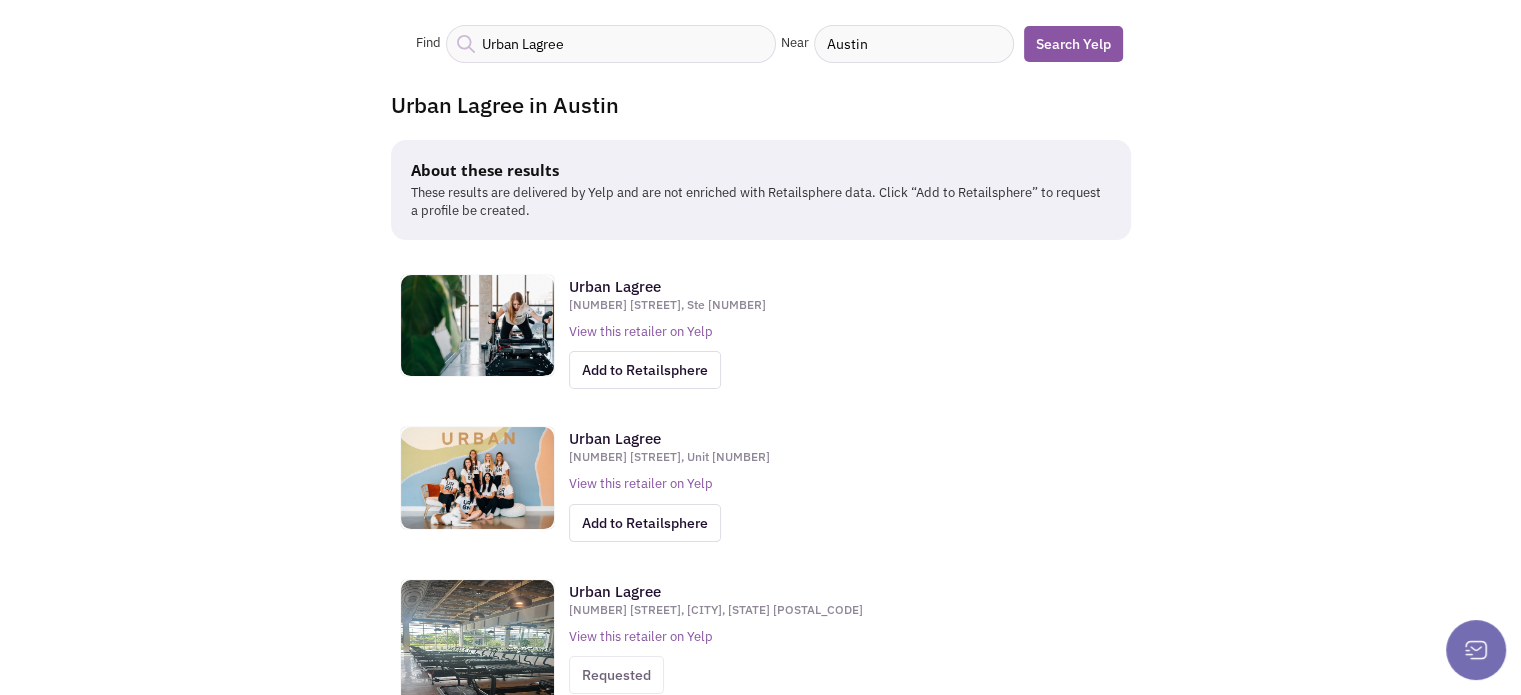 click on "Urban Lagree" at bounding box center [611, 44] 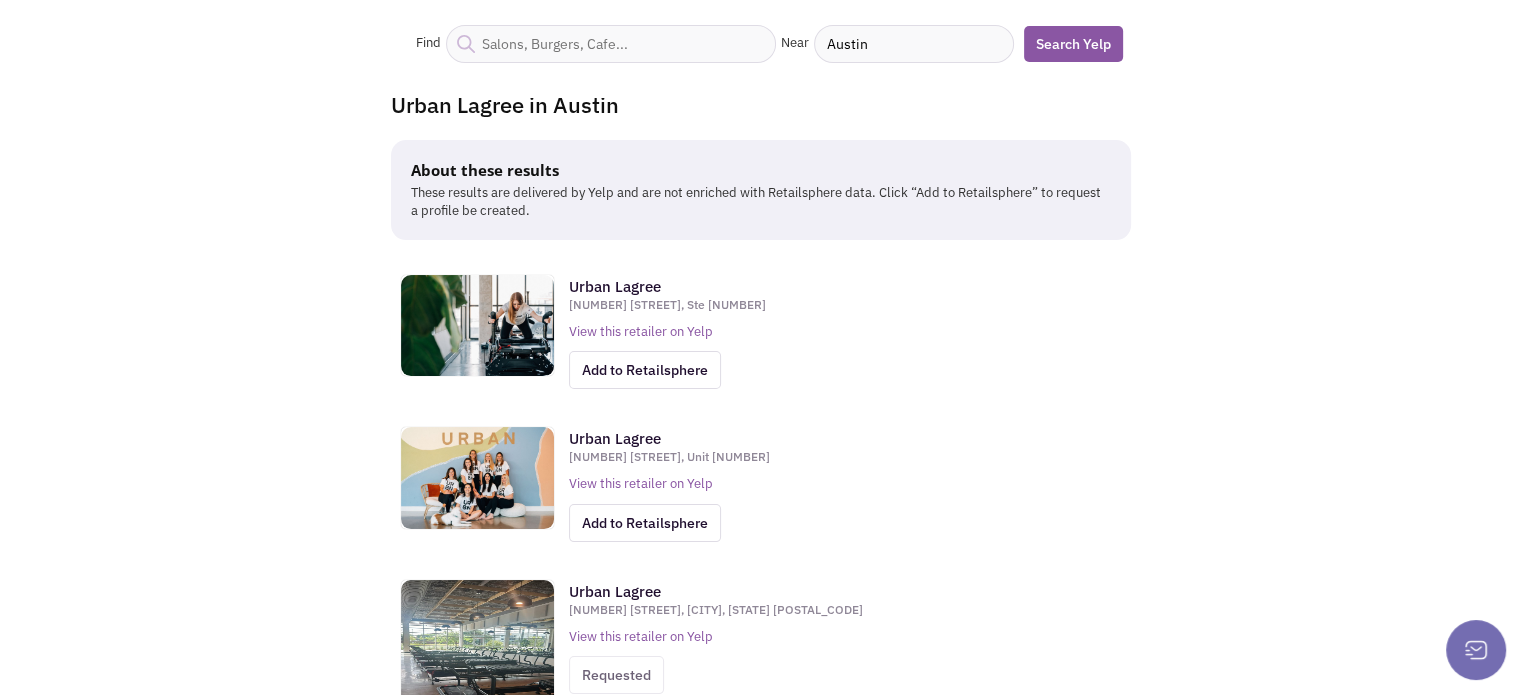 paste on "•	Jetset Pilates" 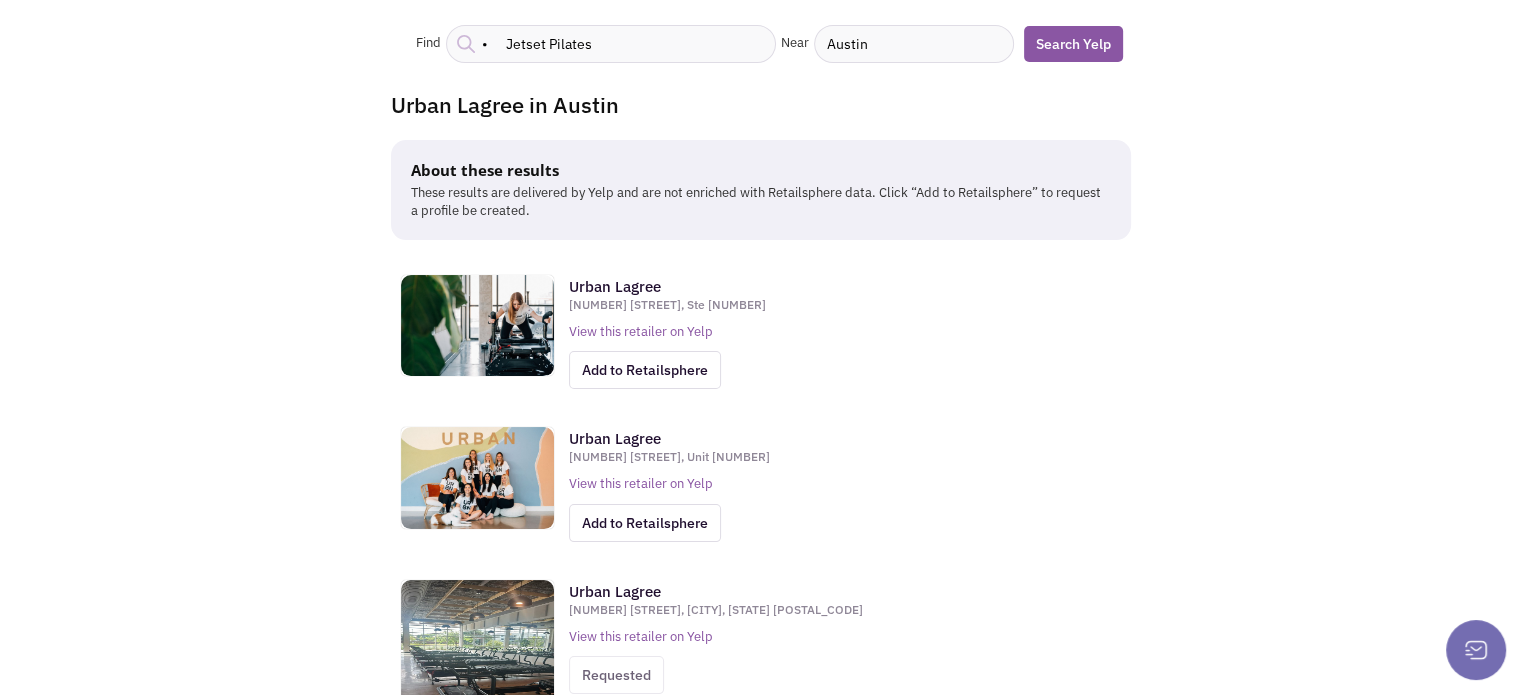 click on "•	Jetset Pilates" at bounding box center (611, 44) 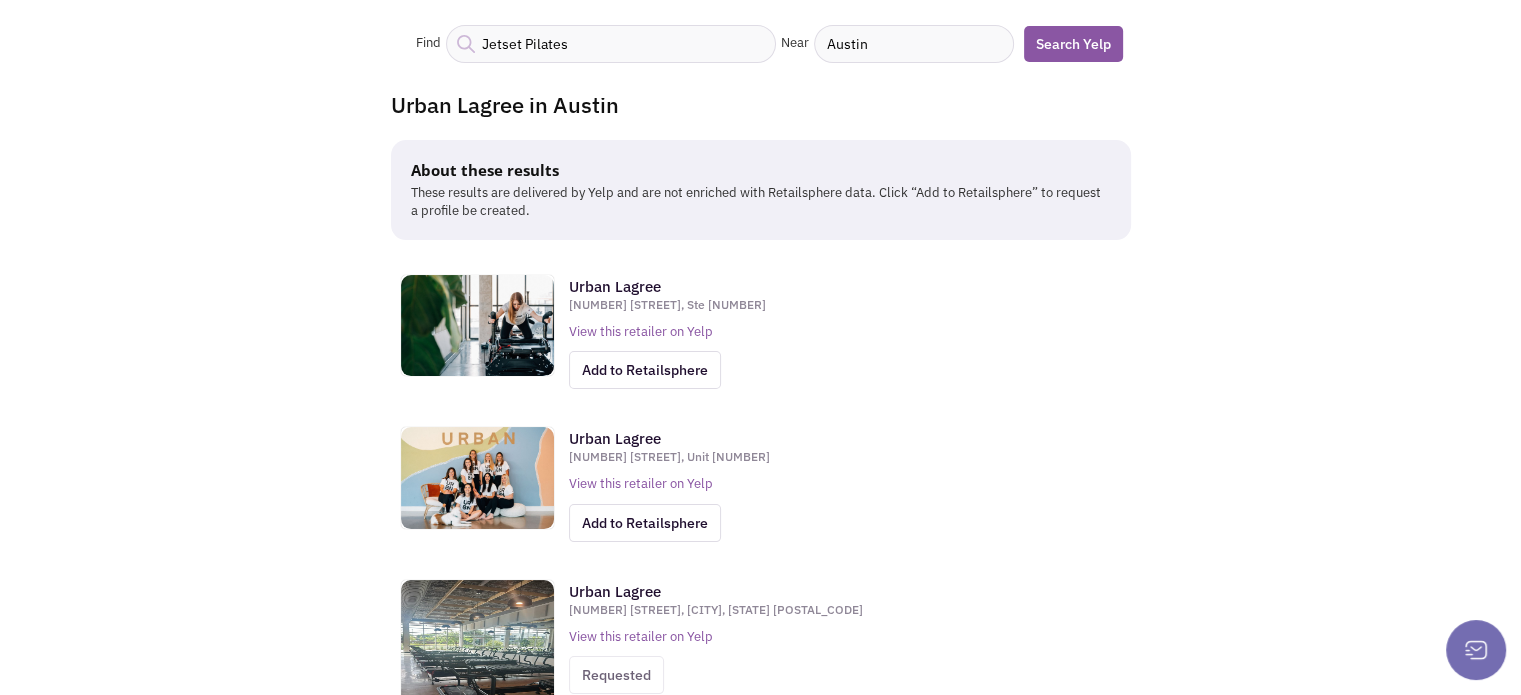 type on "Jetset Pilates" 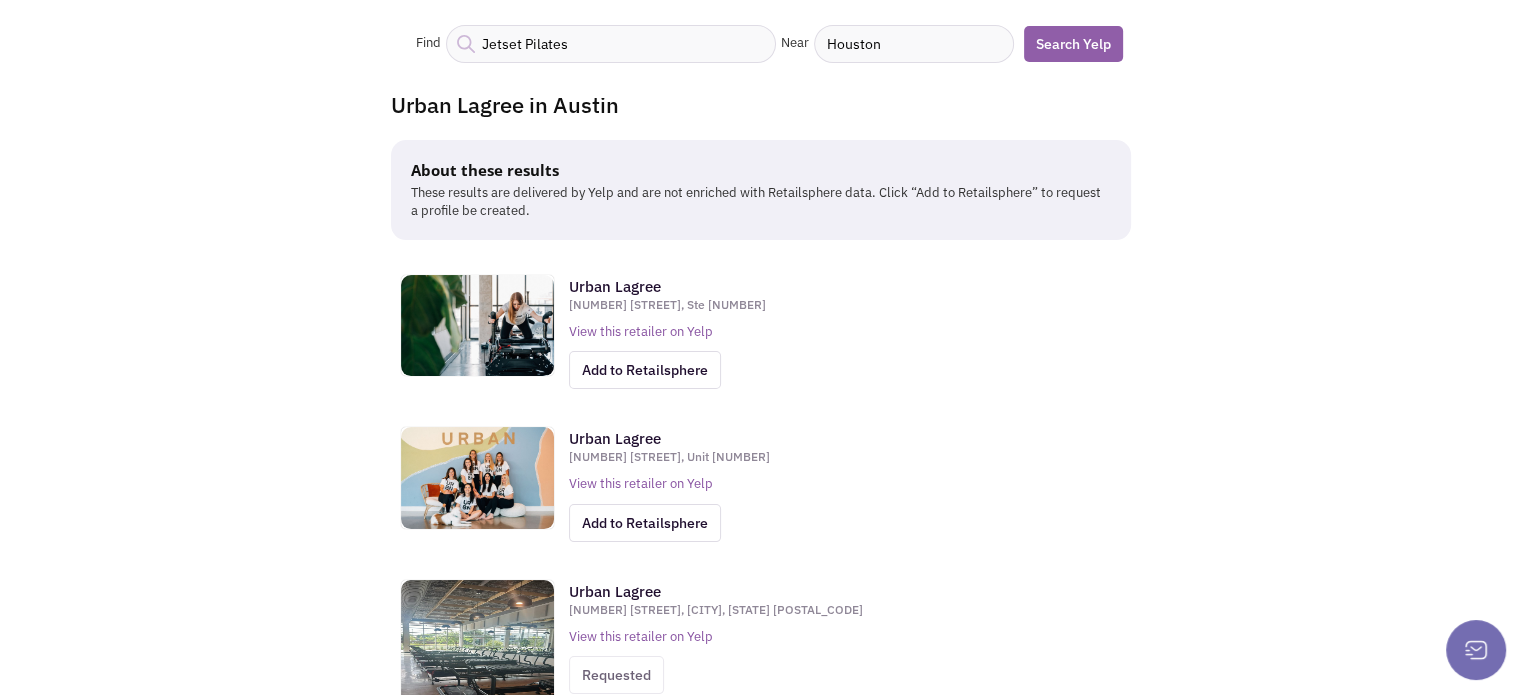 click on "Search Yelp" at bounding box center (1073, 44) 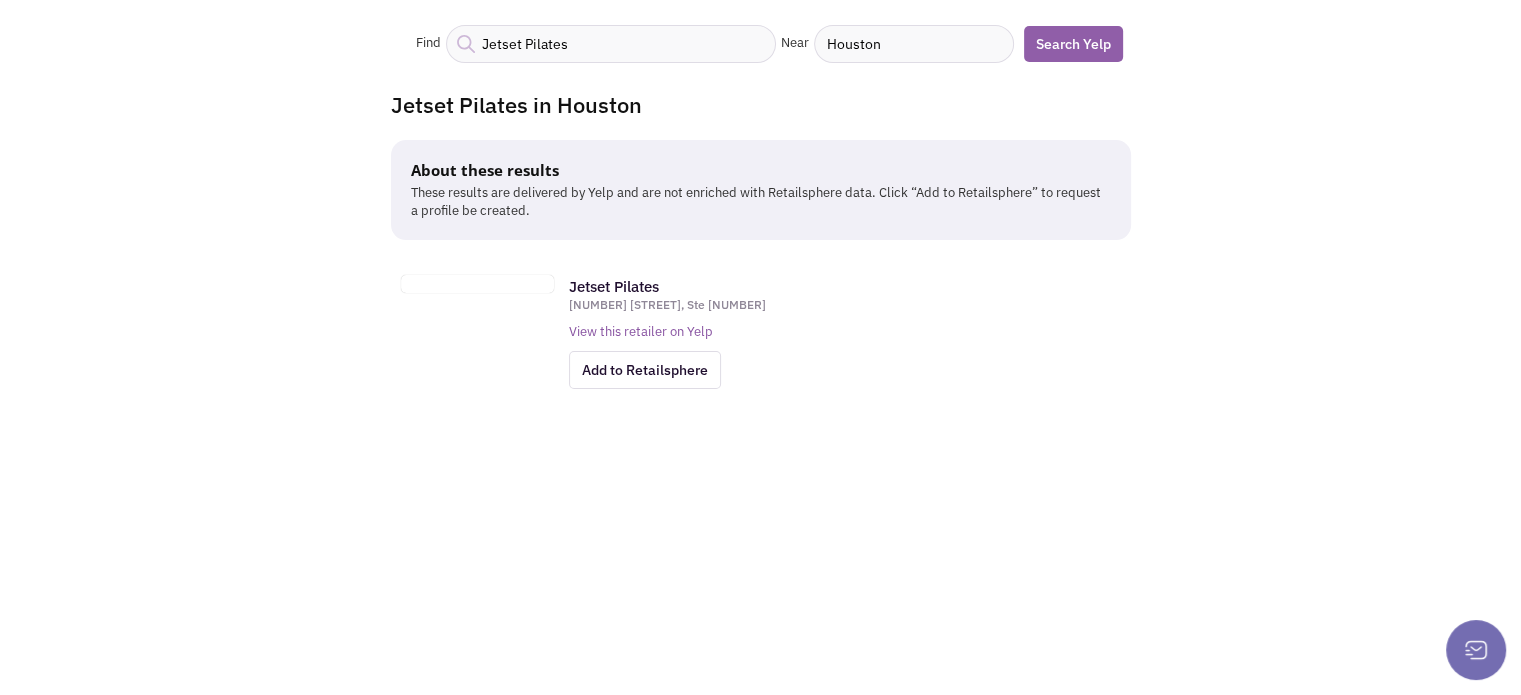 scroll, scrollTop: 0, scrollLeft: 0, axis: both 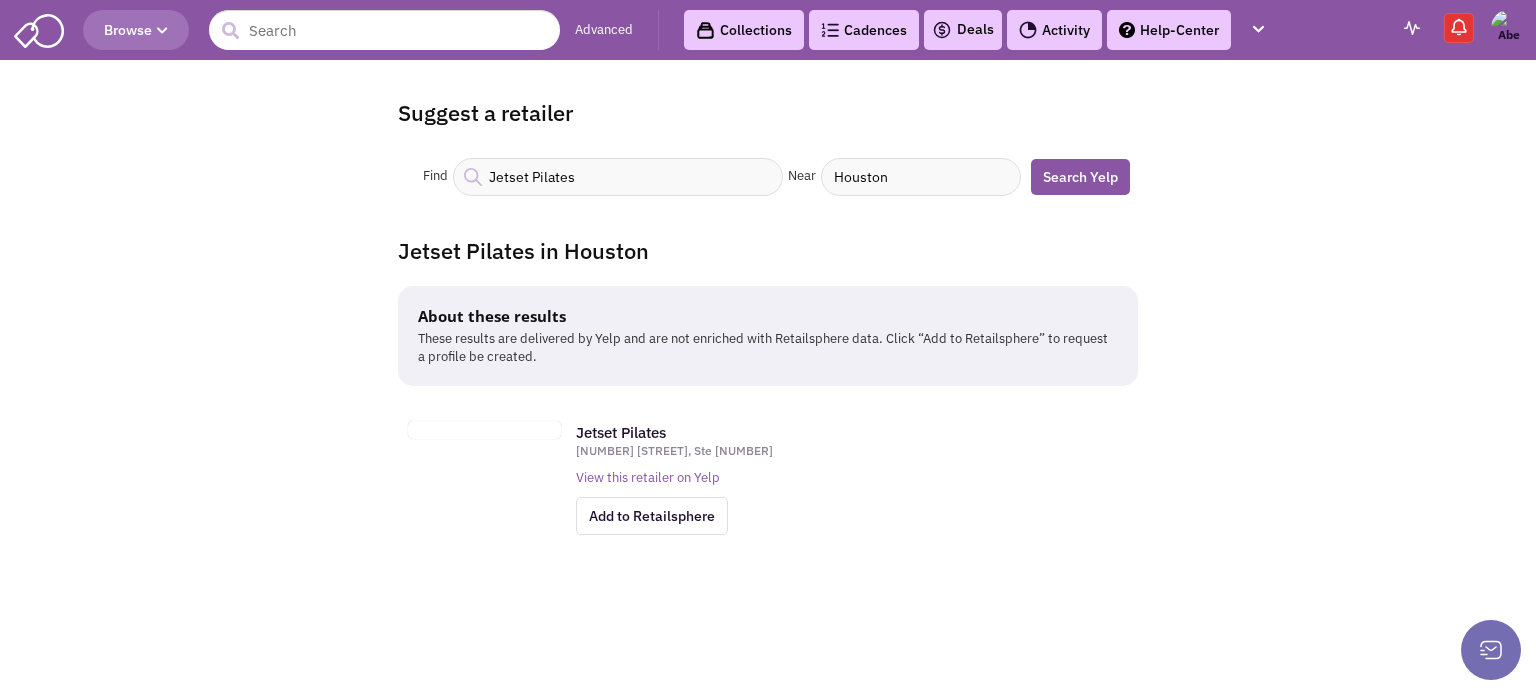 click on "Houston" at bounding box center (921, 177) 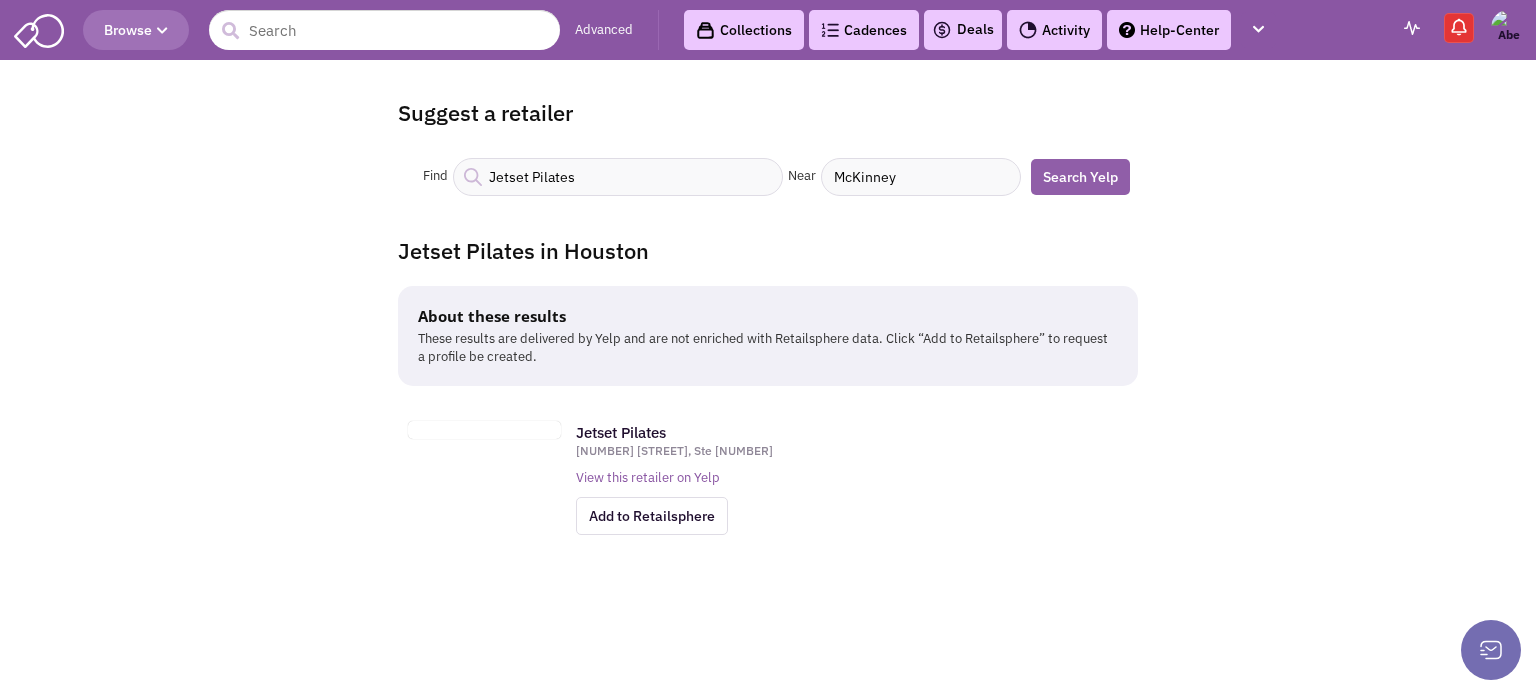 type on "McKinney" 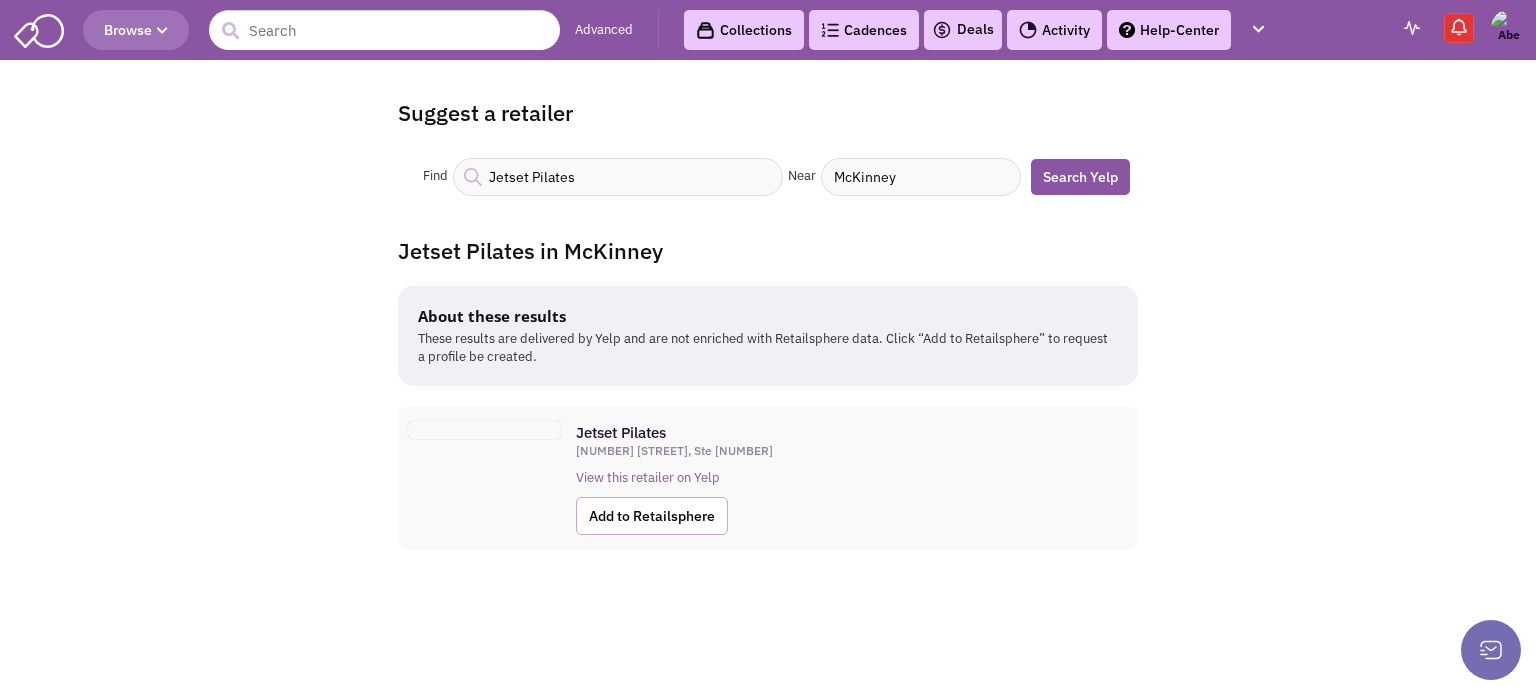 click on "Add to Retailsphere" at bounding box center (652, 516) 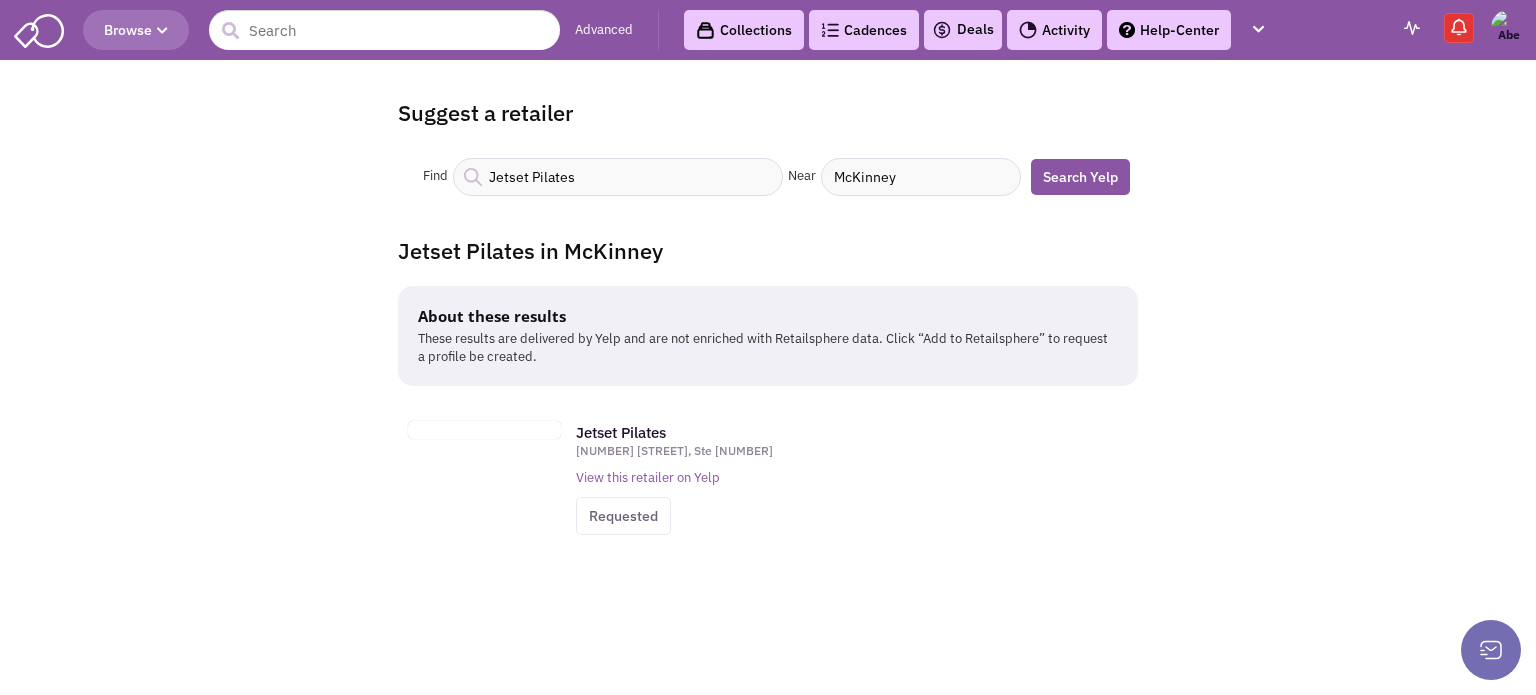 drag, startPoint x: 595, startPoint y: 159, endPoint x: 587, endPoint y: 169, distance: 12.806249 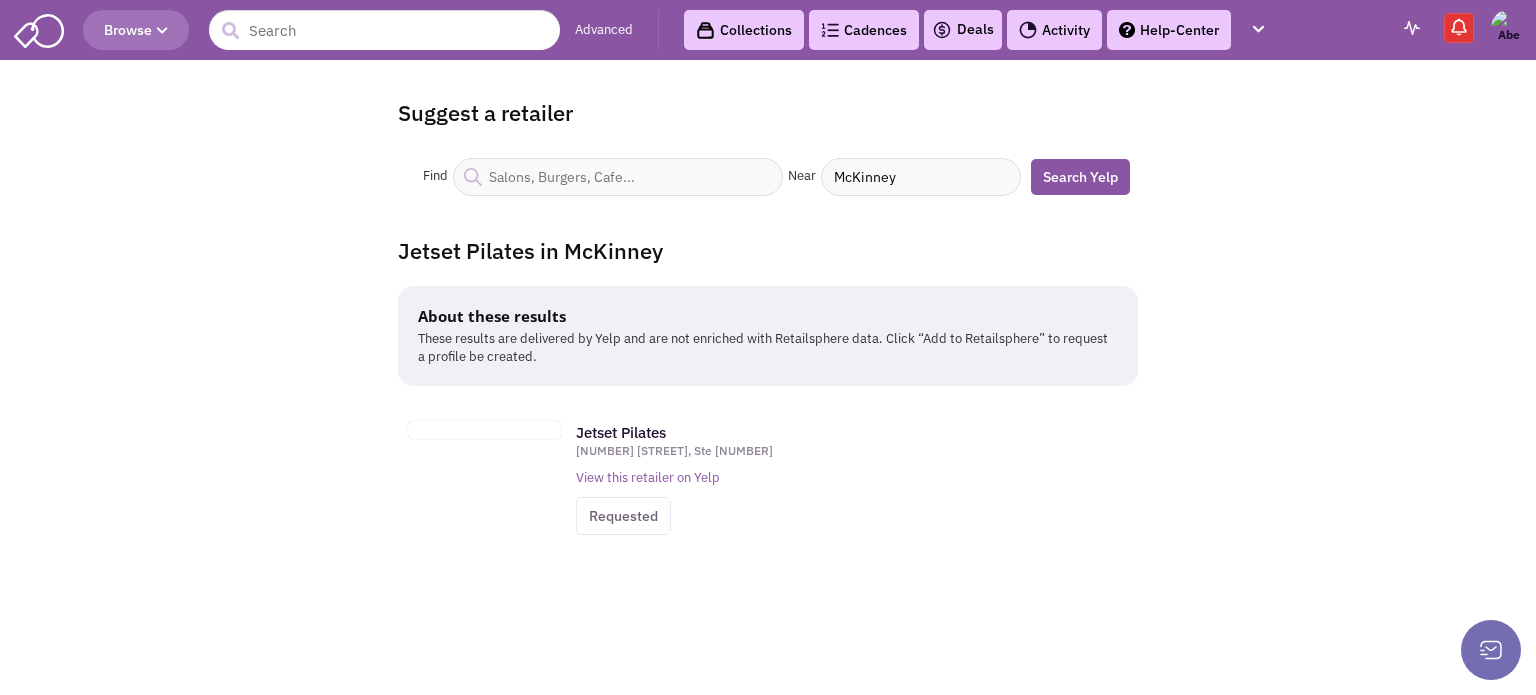 paste on "•	Jetset Pilates" 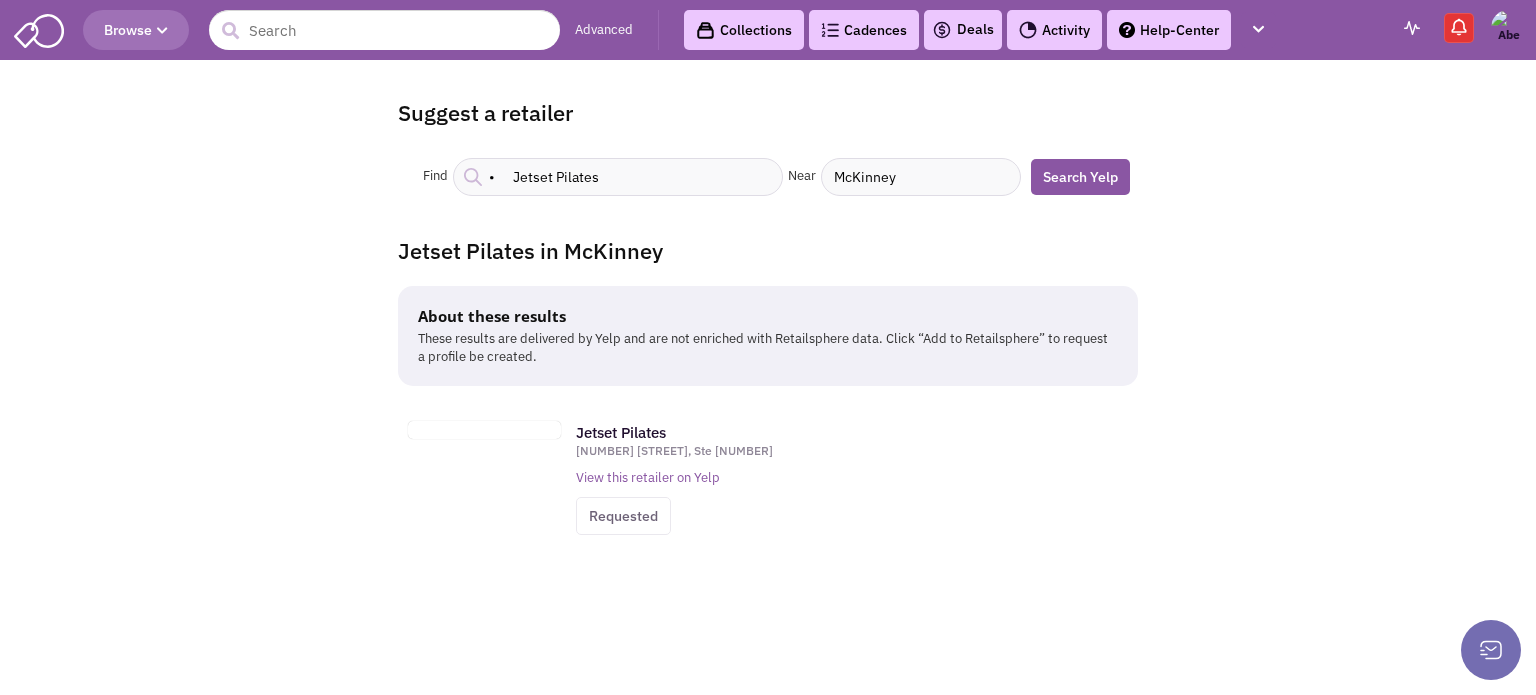 click on "•	Jetset Pilates" at bounding box center (618, 177) 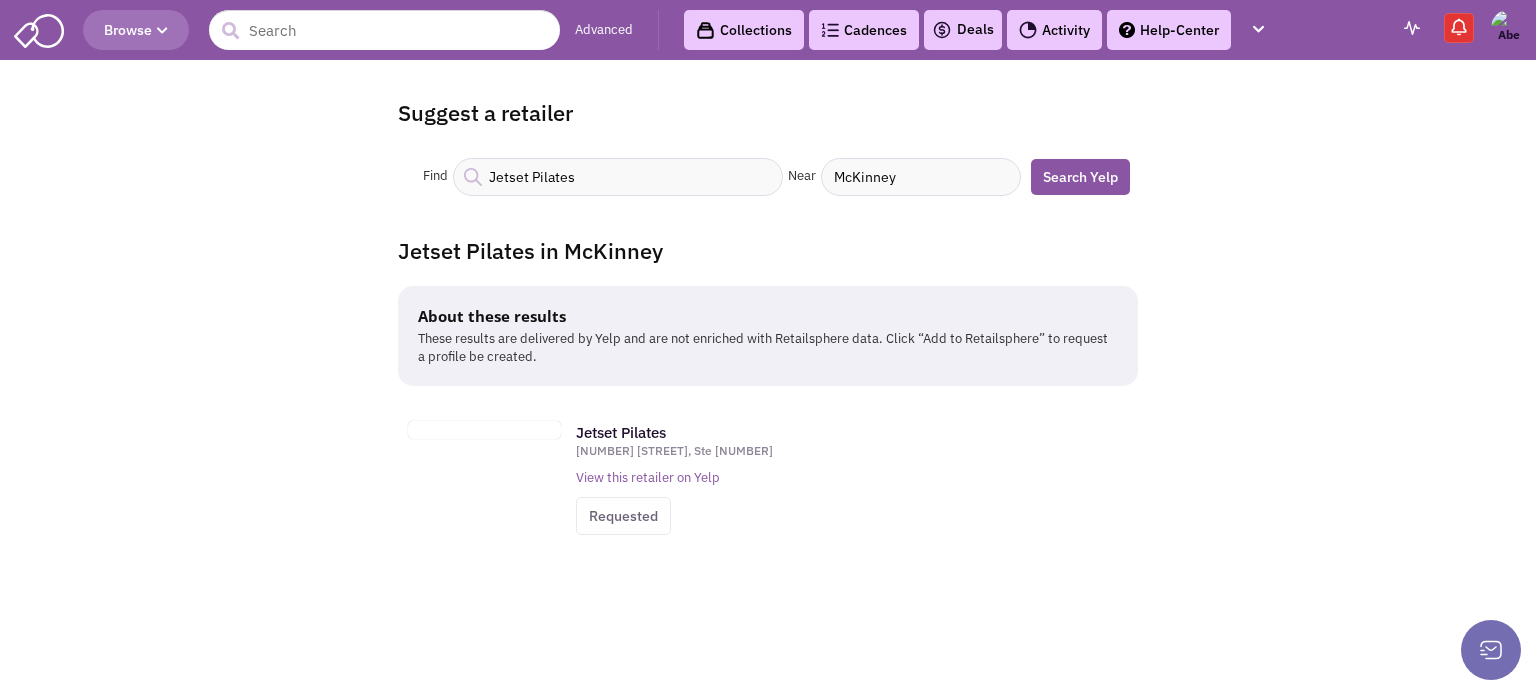 click on "Jetset Pilates" at bounding box center (618, 177) 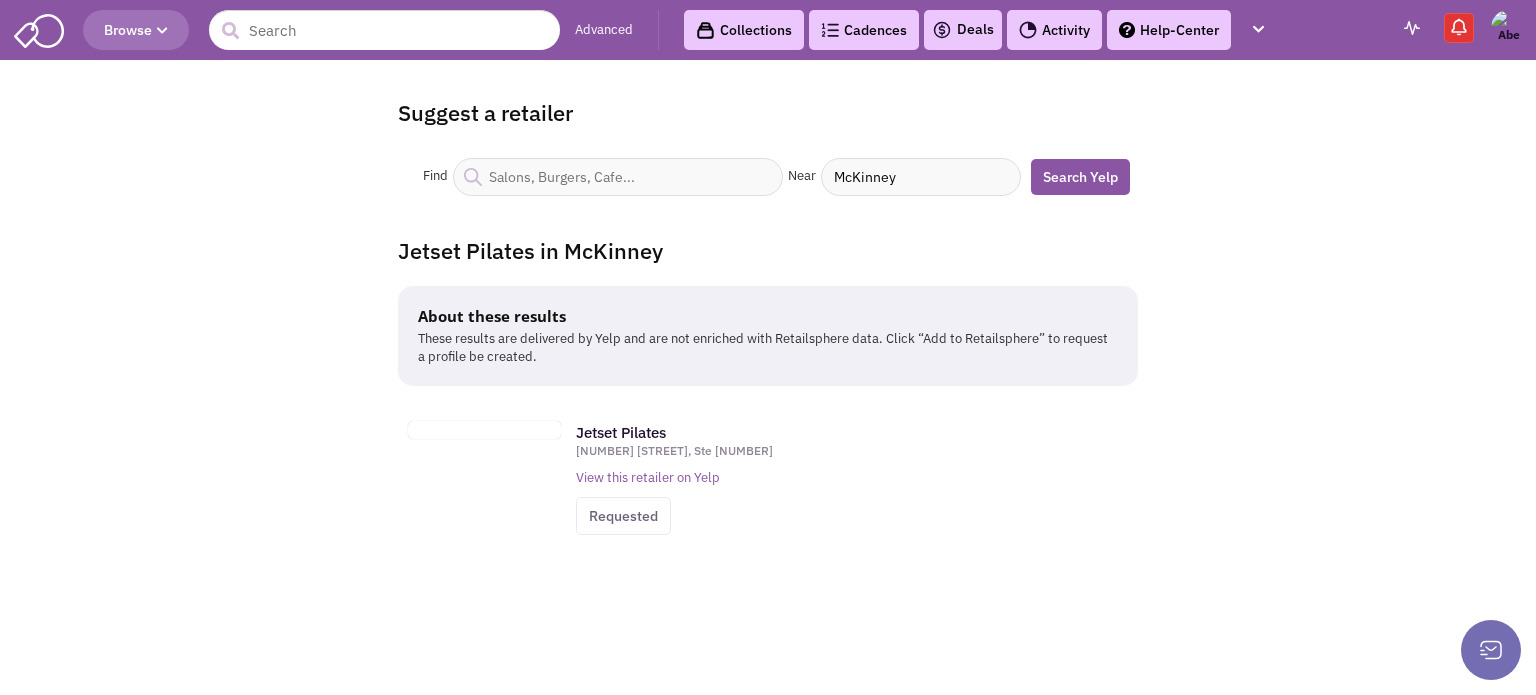 paste on "•	Studio Three – Chicago" 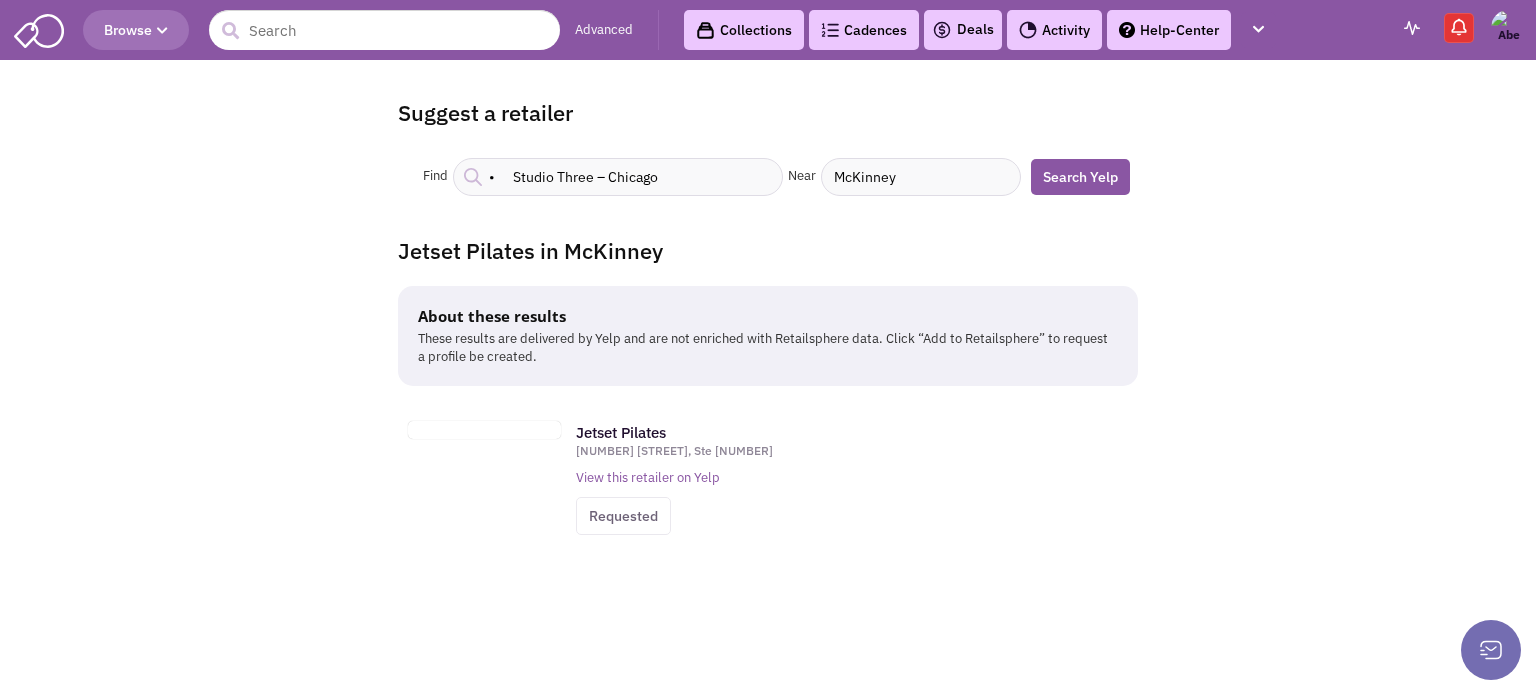 click on "•	Studio Three – Chicago" at bounding box center [618, 177] 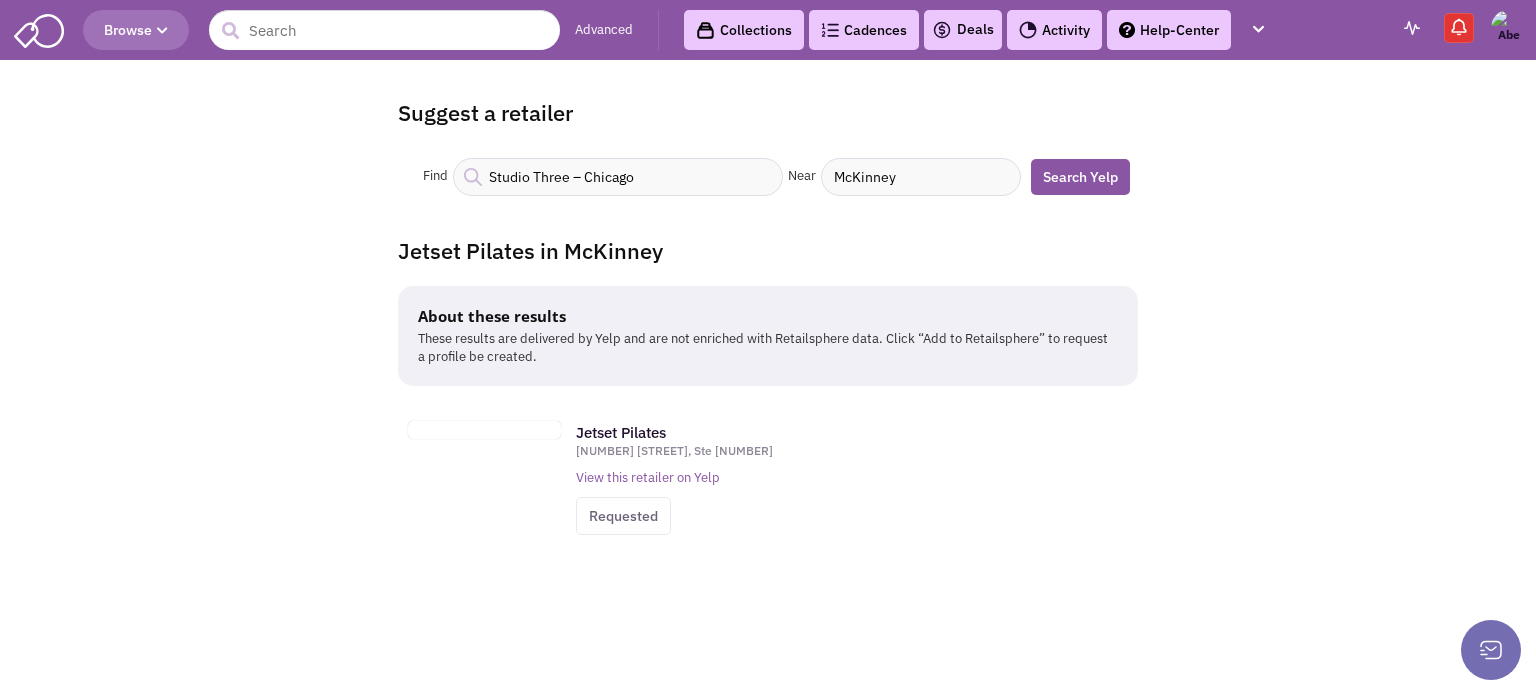 click on "Studio Three – Chicago" at bounding box center (618, 177) 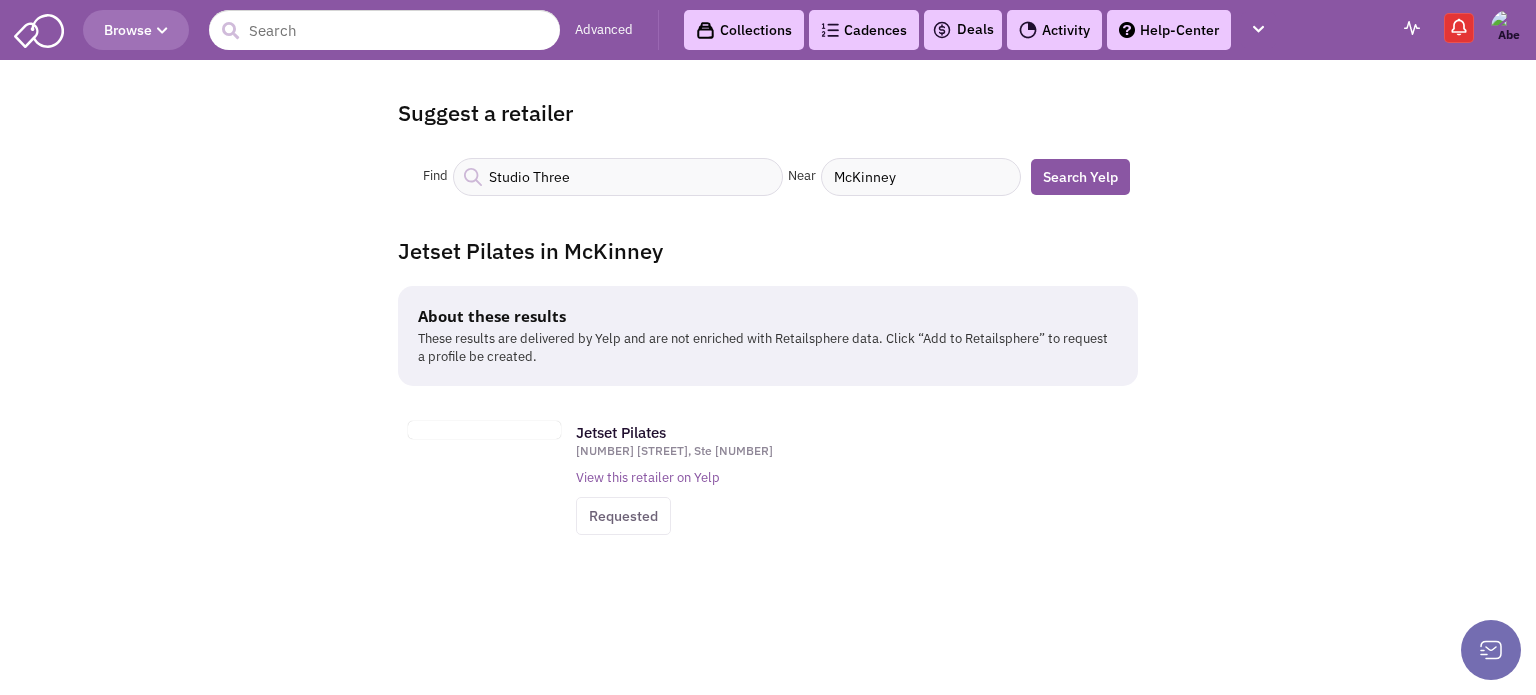type on "Studio Three" 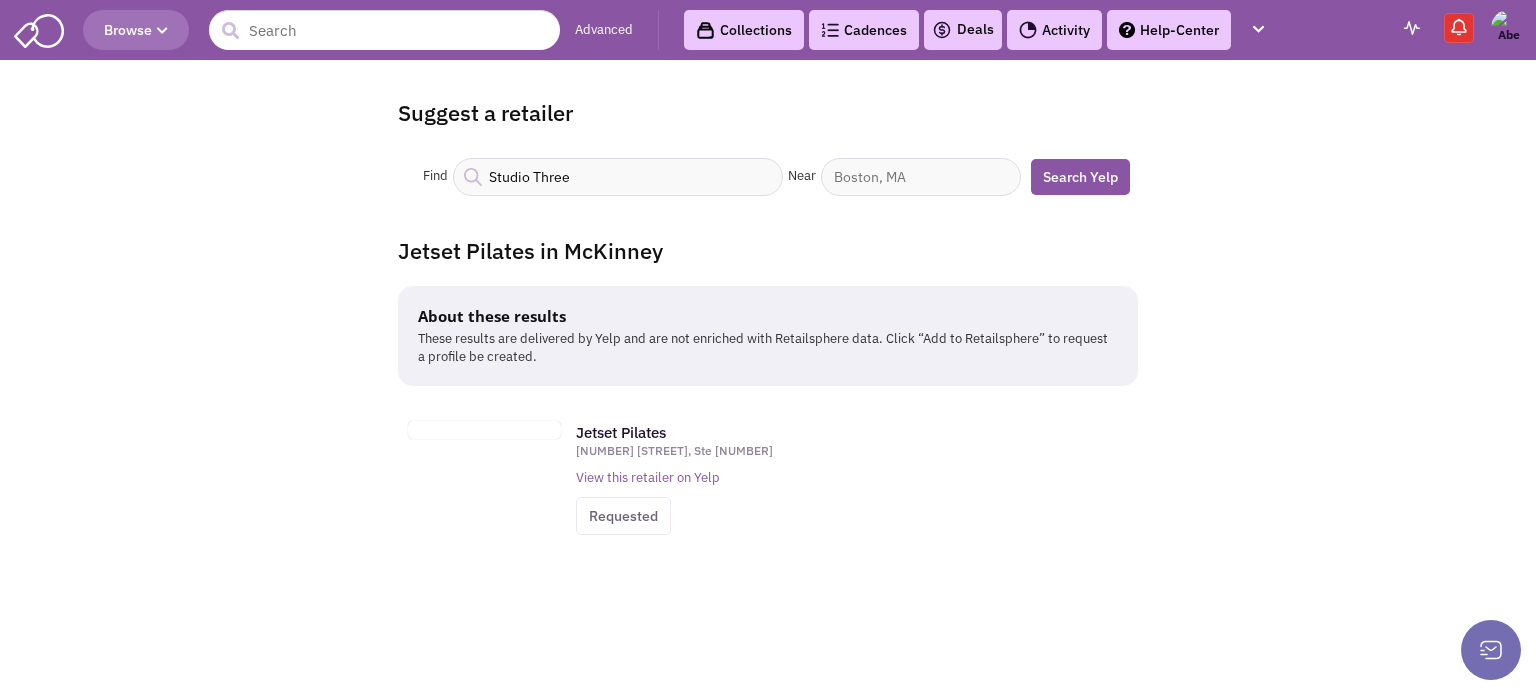 paste on "•	Studio Three – Chicago" 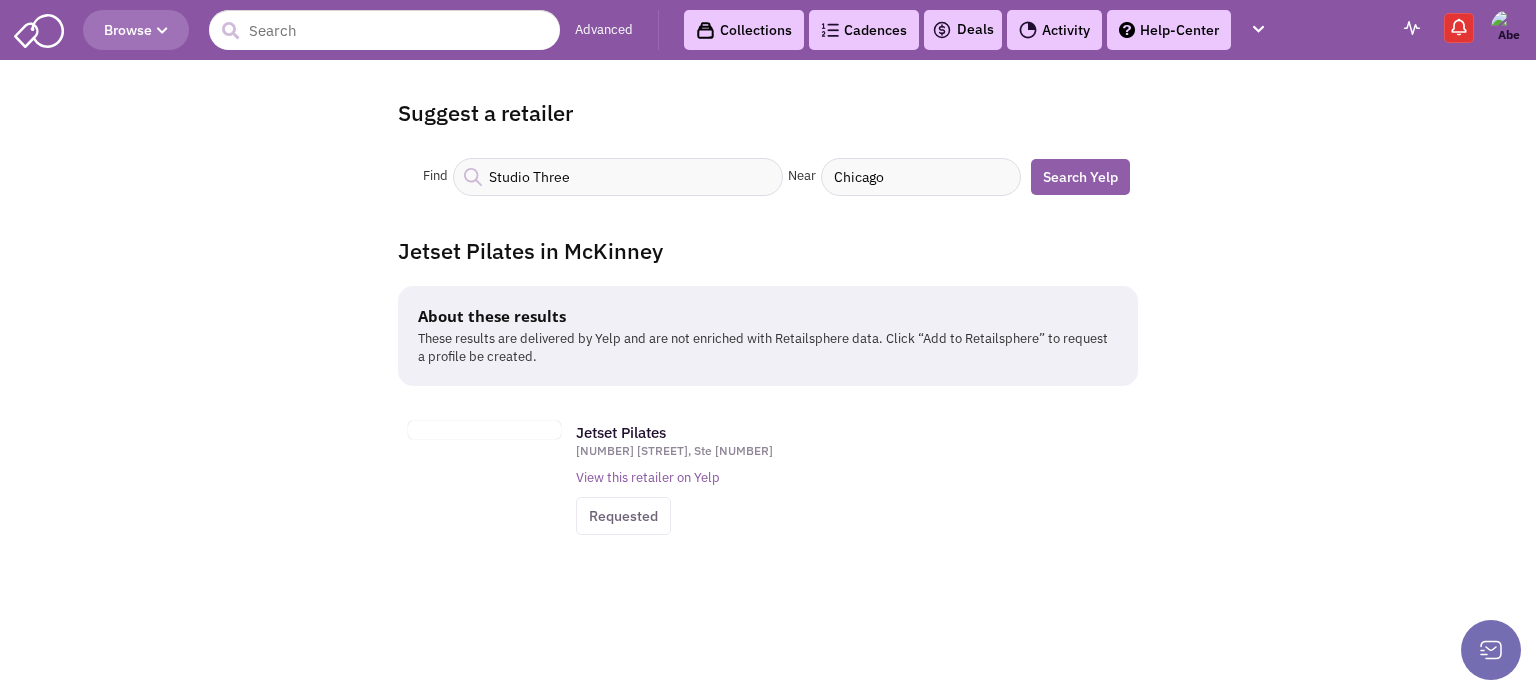 type on "Chicago" 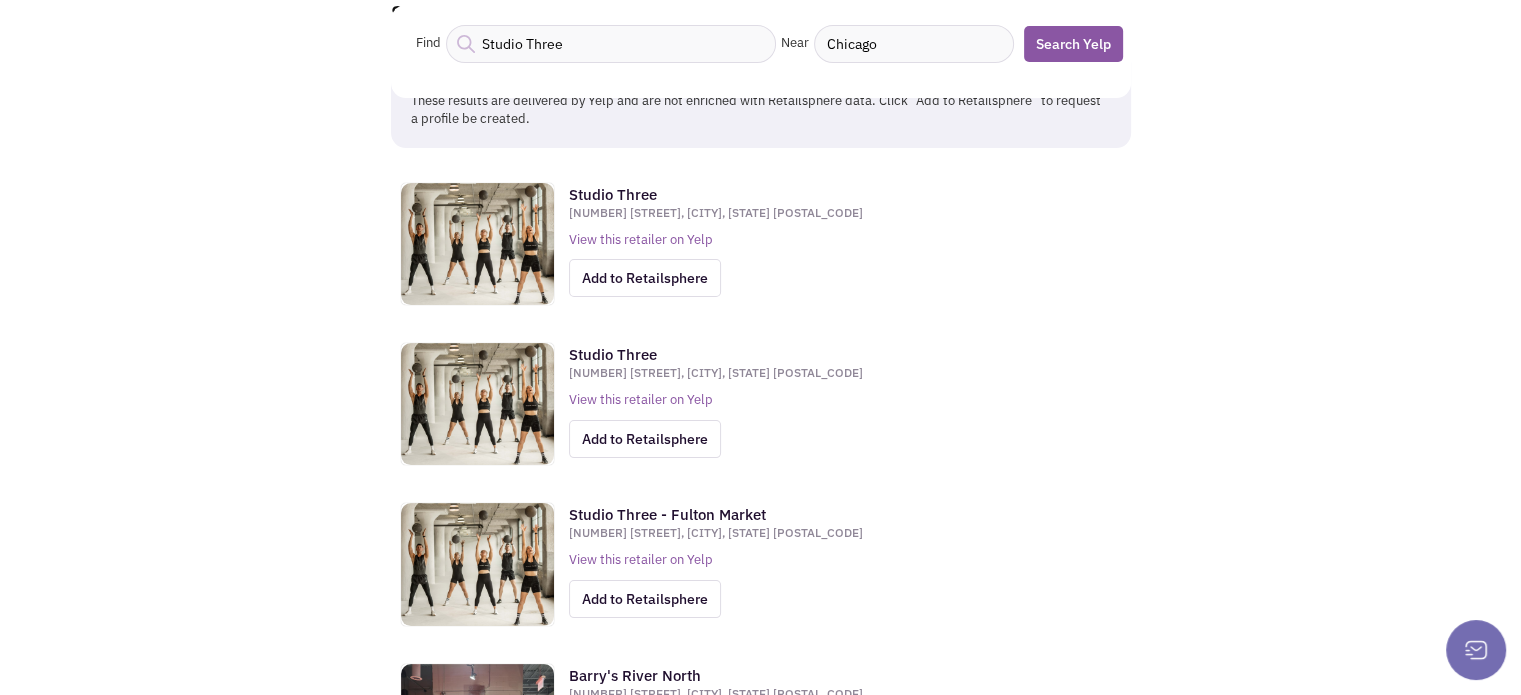 scroll, scrollTop: 224, scrollLeft: 0, axis: vertical 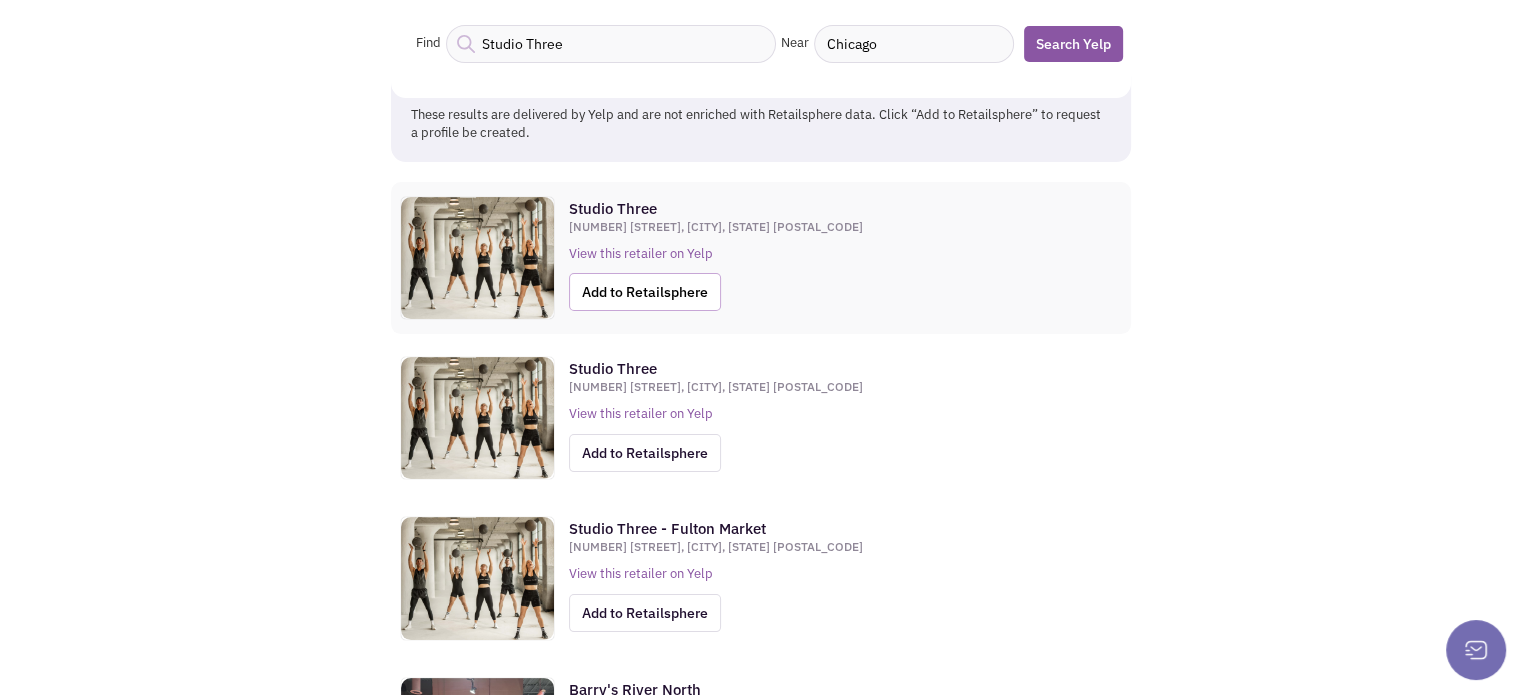 click on "Add to Retailsphere" at bounding box center (645, 292) 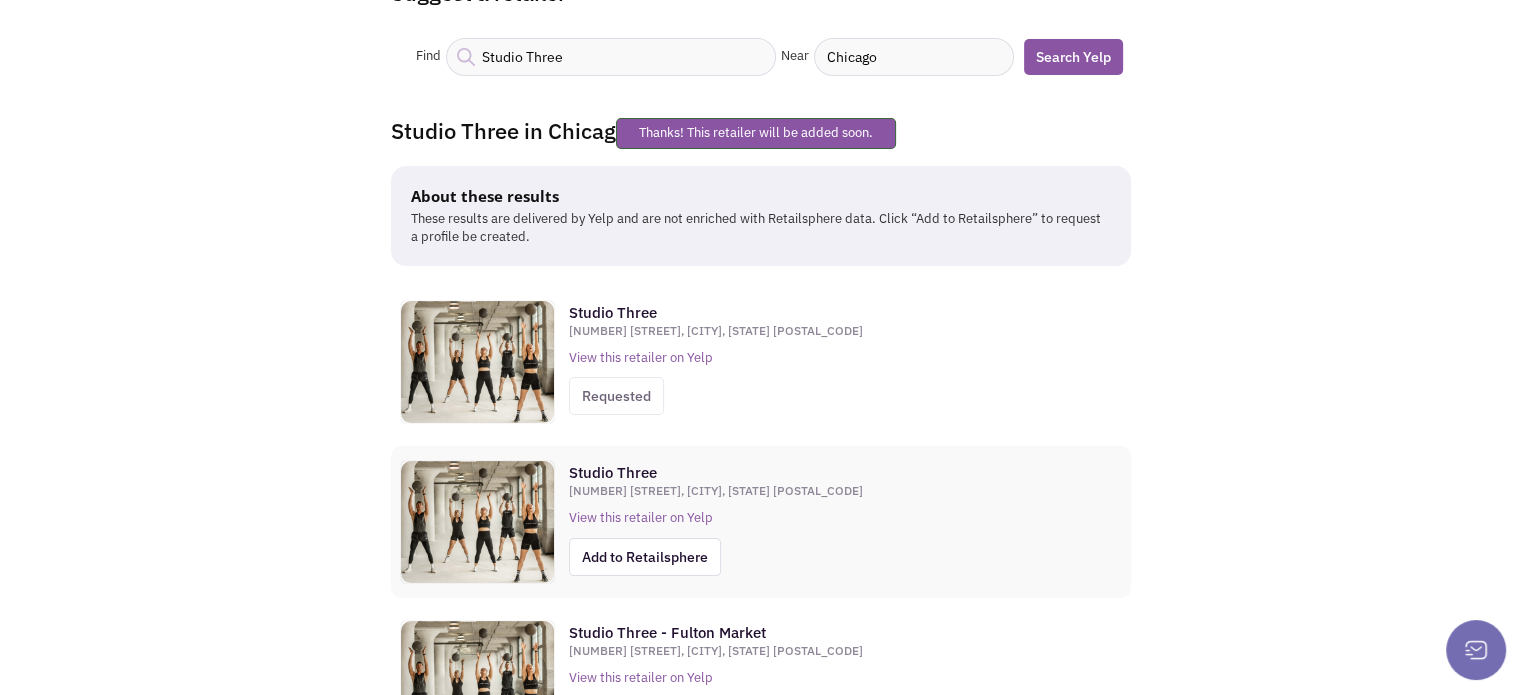 scroll, scrollTop: 120, scrollLeft: 0, axis: vertical 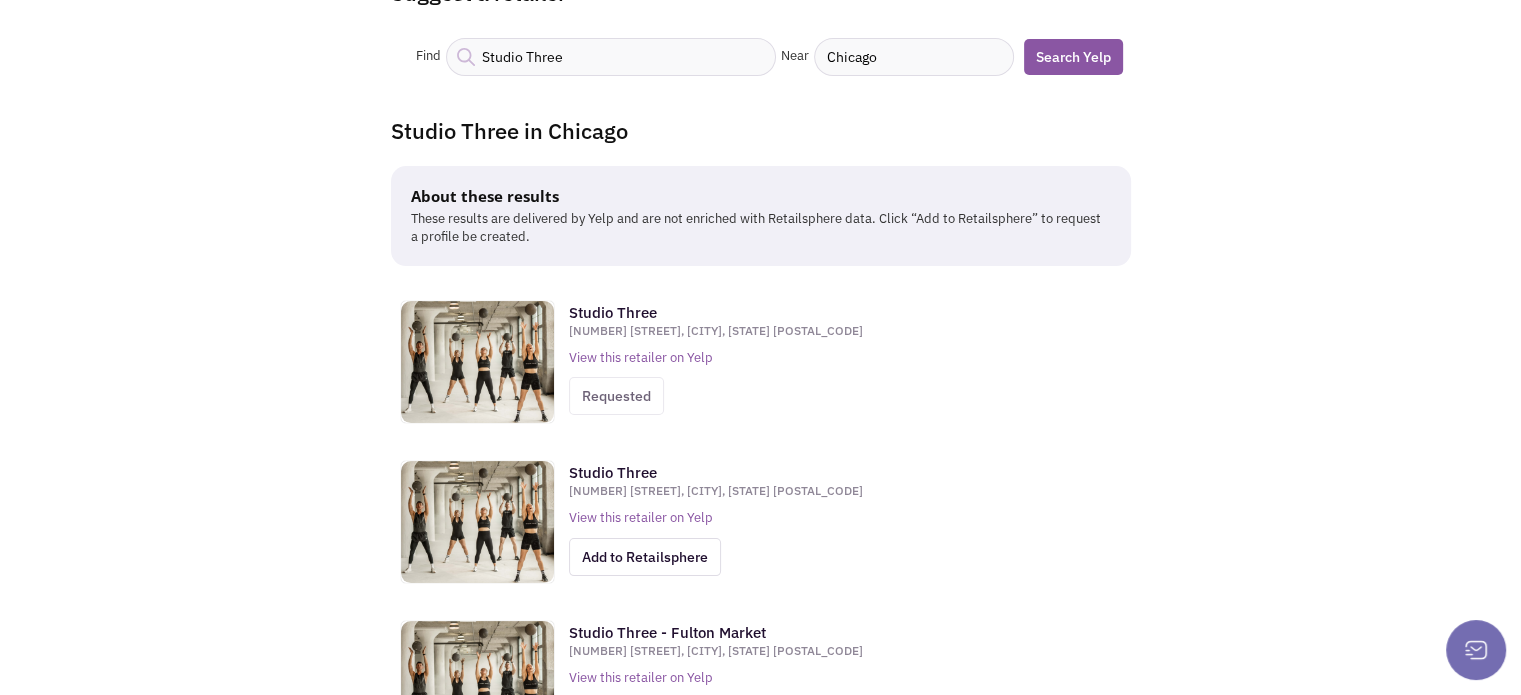 click on "Studio Three" at bounding box center (611, 57) 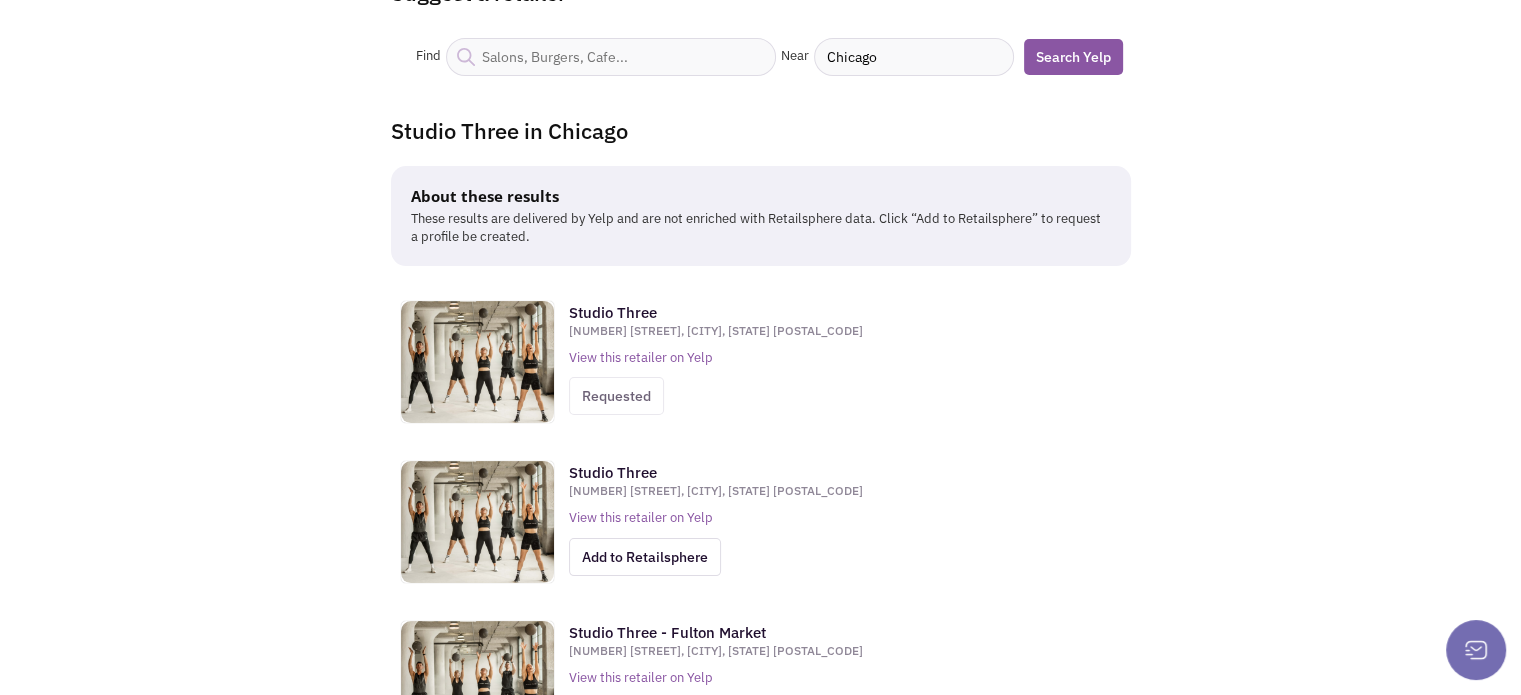 paste on "•	Funbox – New York" 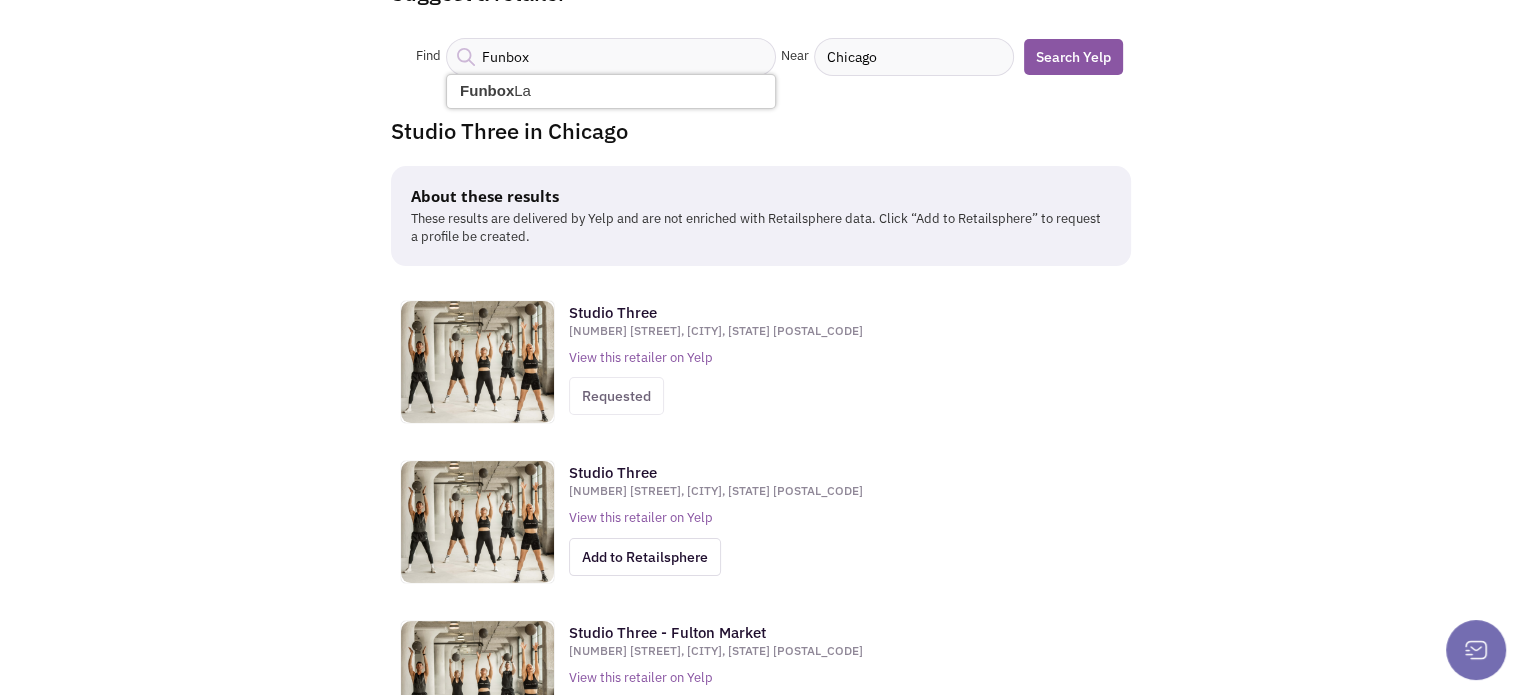 type on "Funbox" 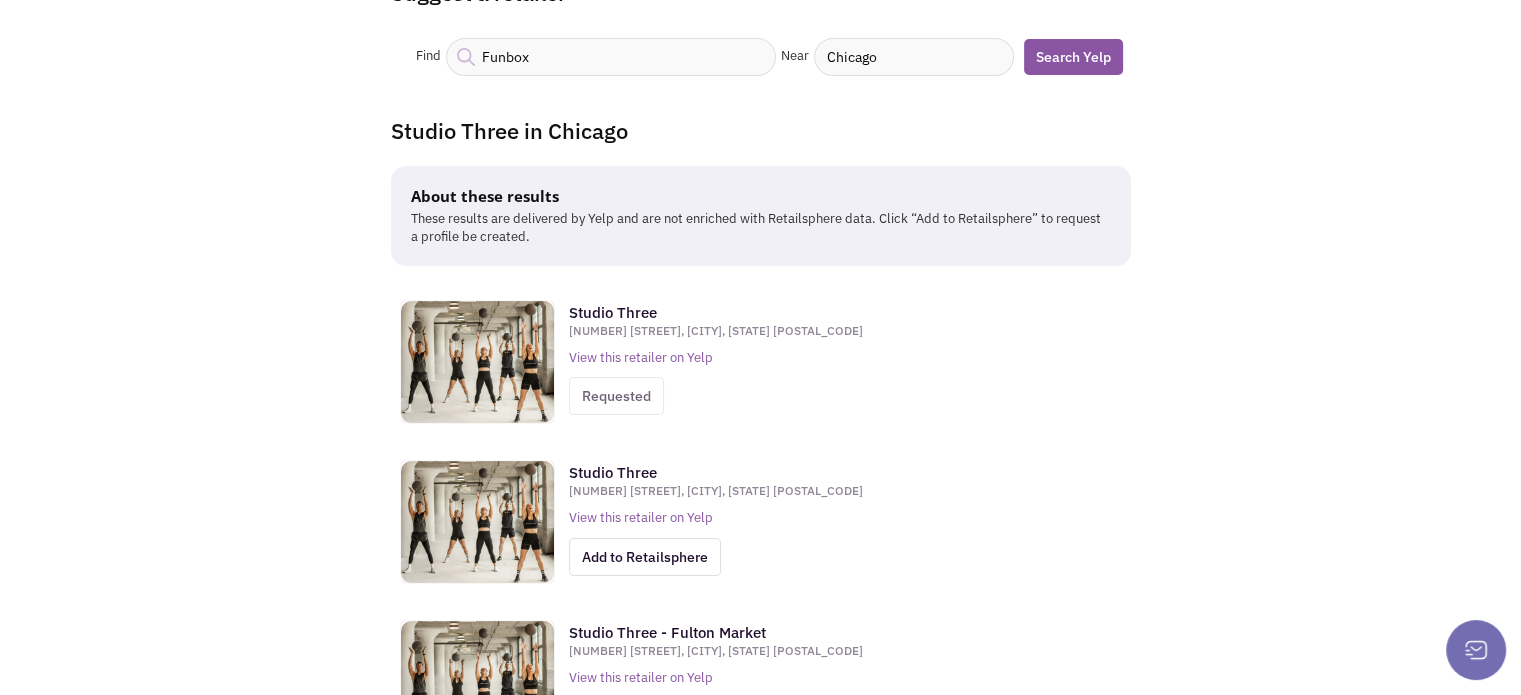 click on "Chicago" at bounding box center [914, 57] 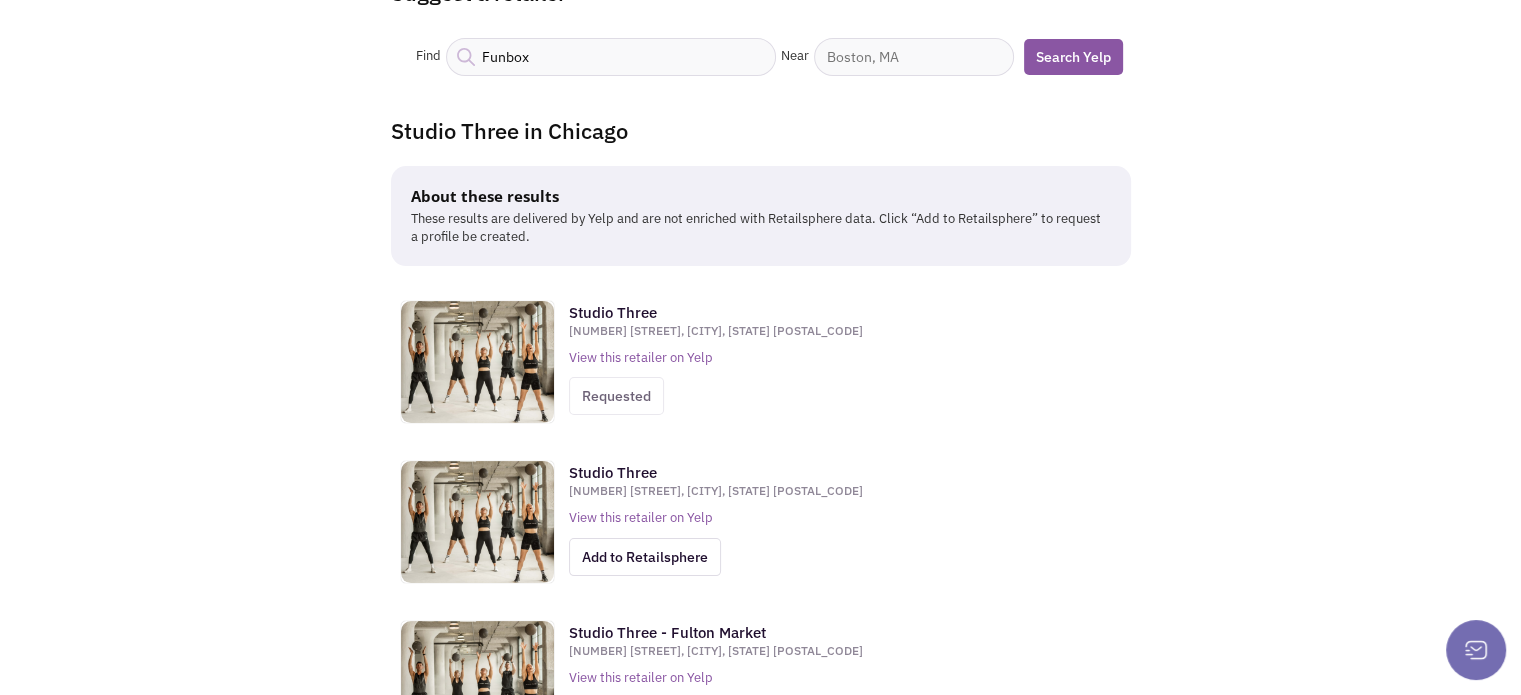 paste on "•	Funbox – New York" 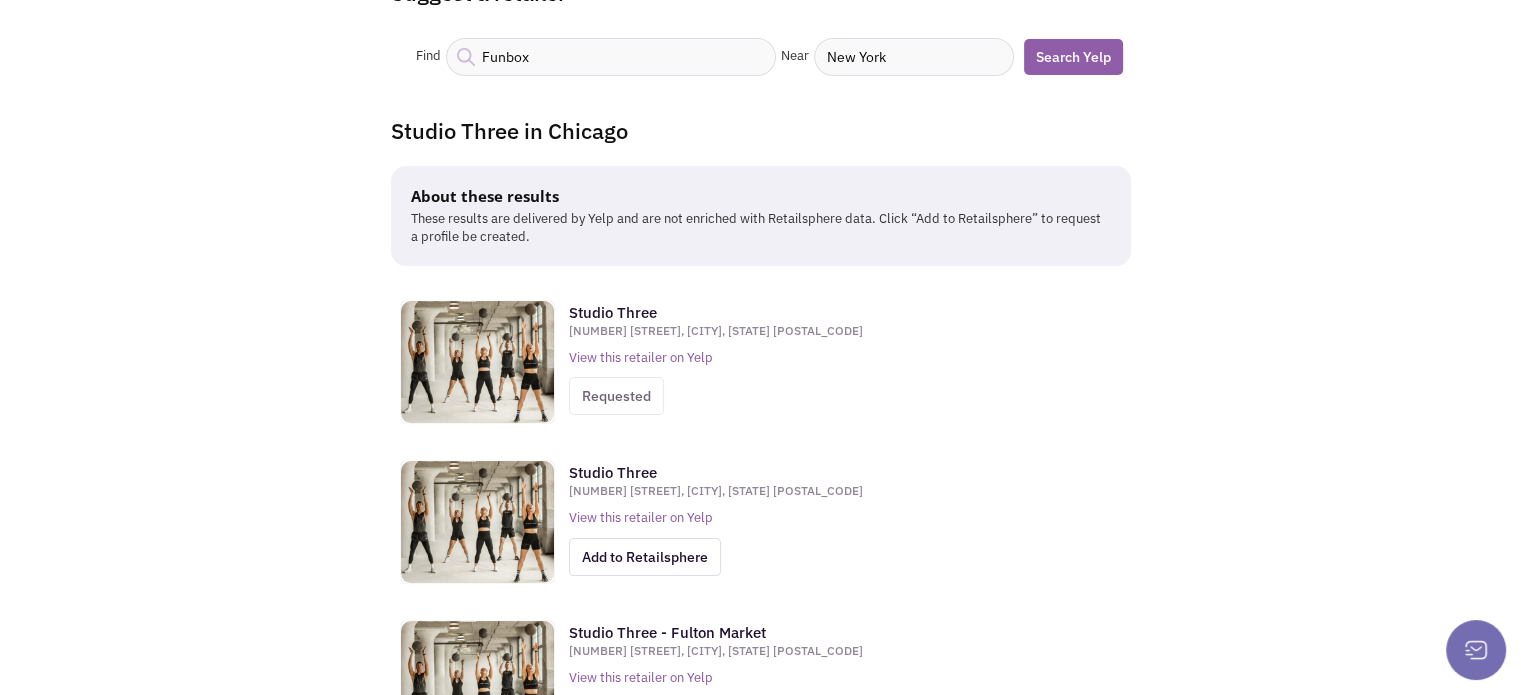 type on "New York" 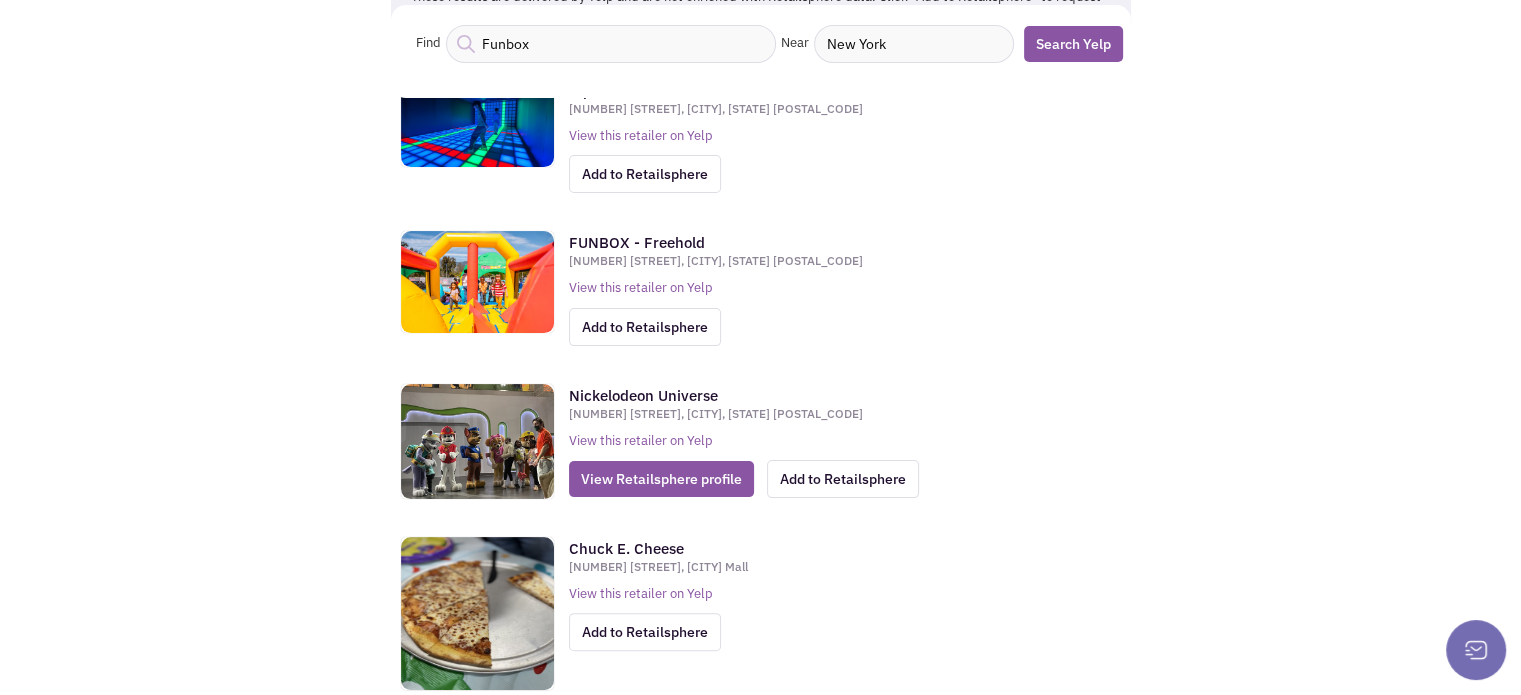 scroll, scrollTop: 348, scrollLeft: 0, axis: vertical 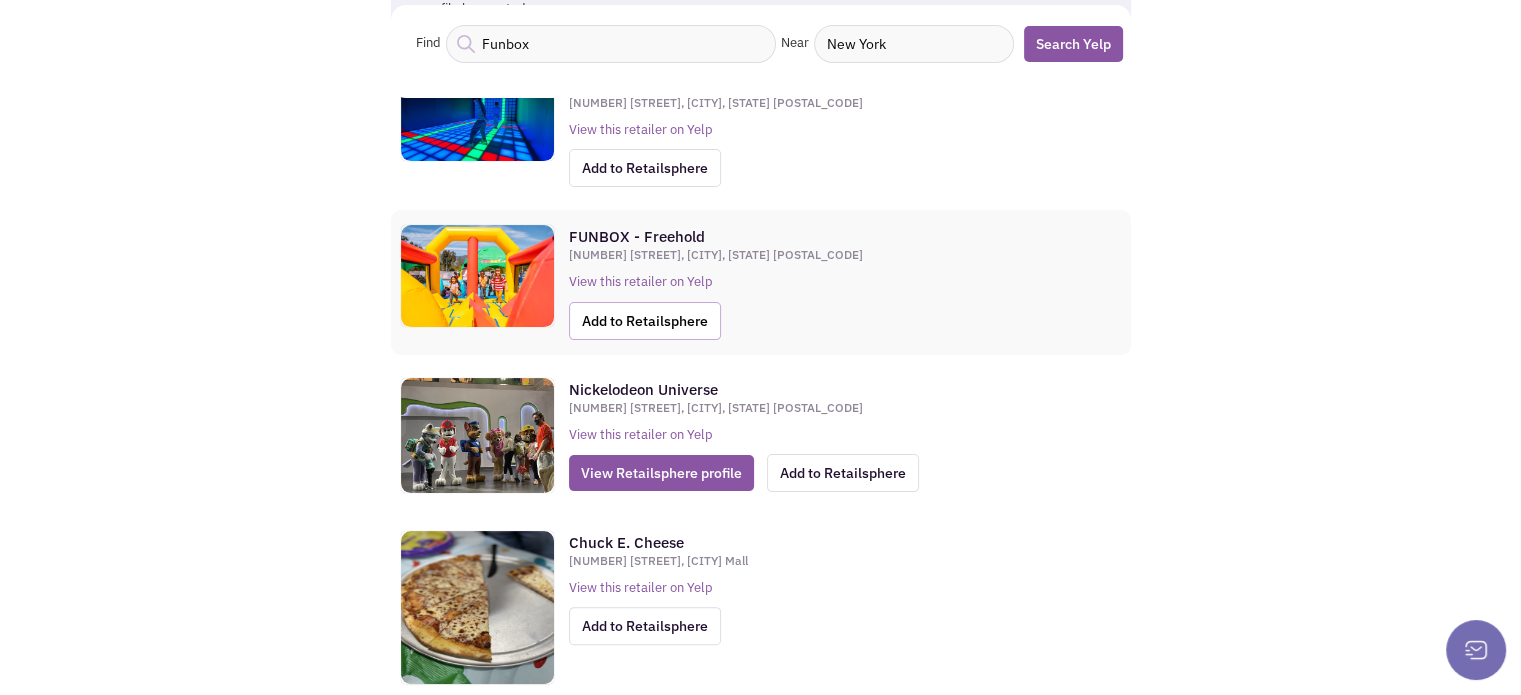 click on "Add to Retailsphere" at bounding box center (645, 168) 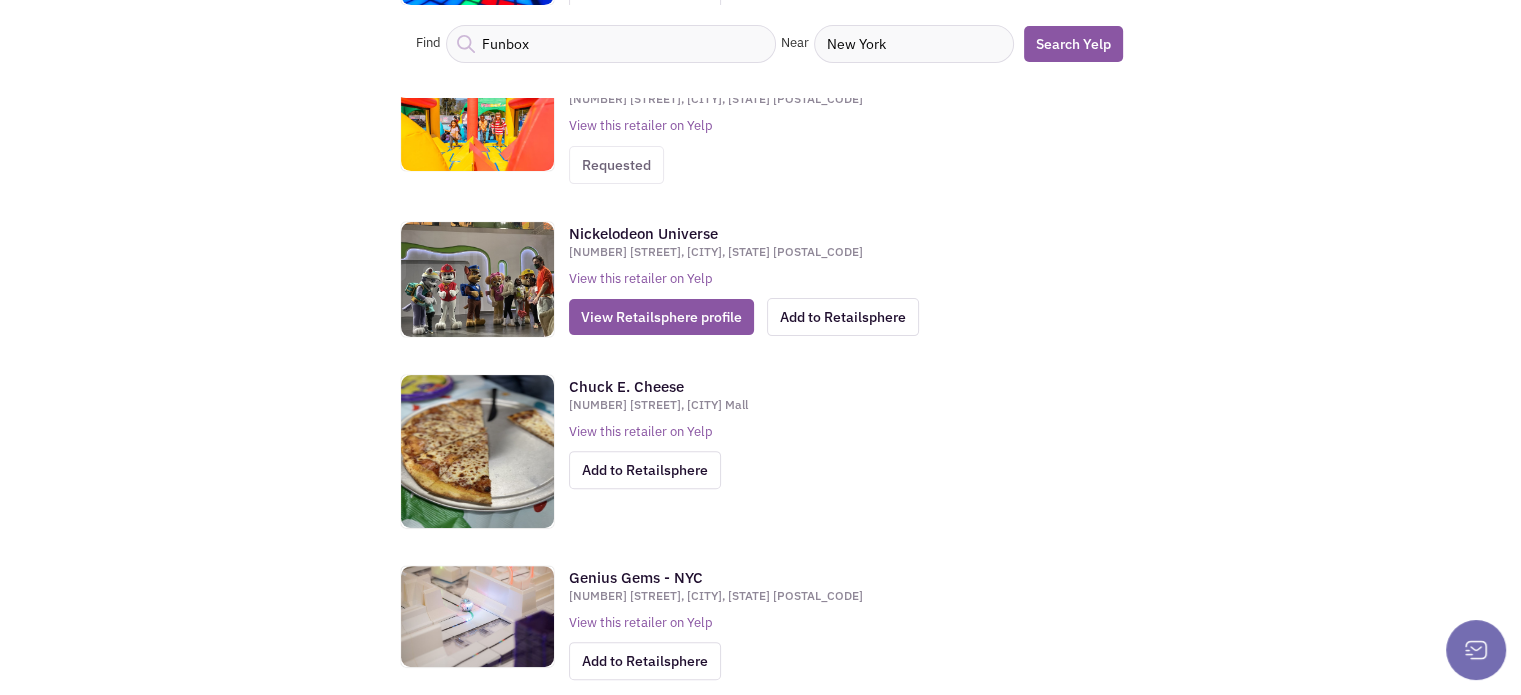 scroll, scrollTop: 0, scrollLeft: 0, axis: both 